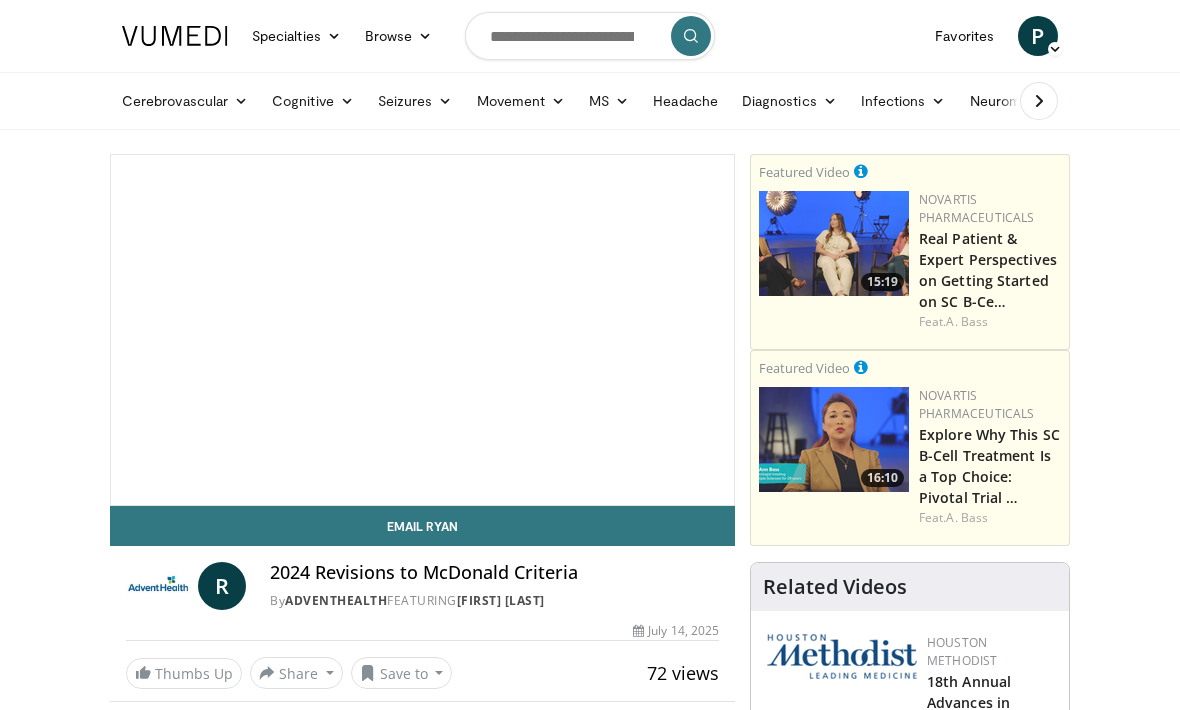 scroll, scrollTop: 0, scrollLeft: 0, axis: both 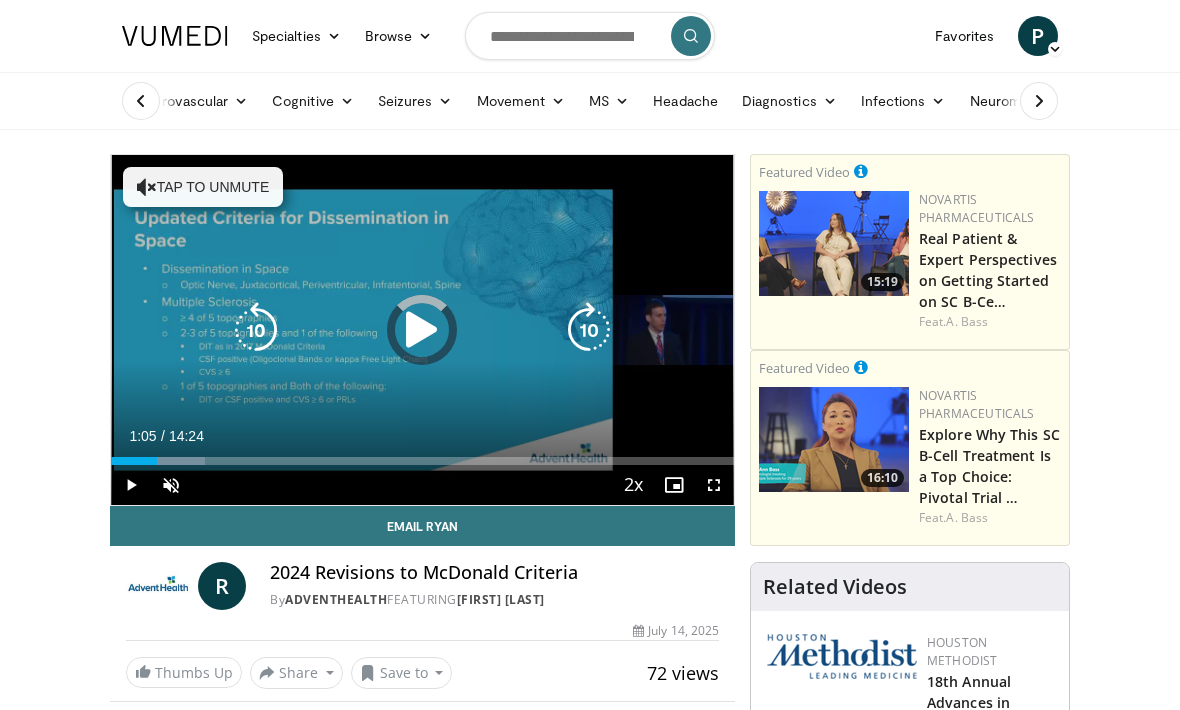 click at bounding box center [134, 461] 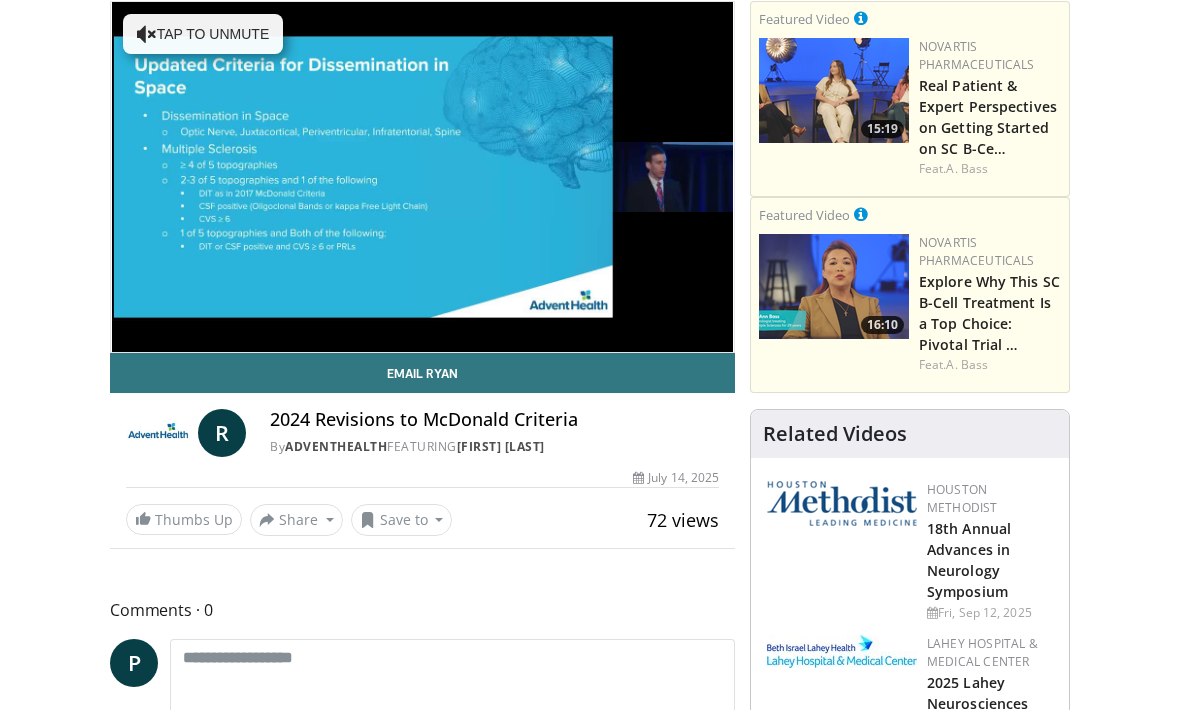 scroll, scrollTop: 154, scrollLeft: 0, axis: vertical 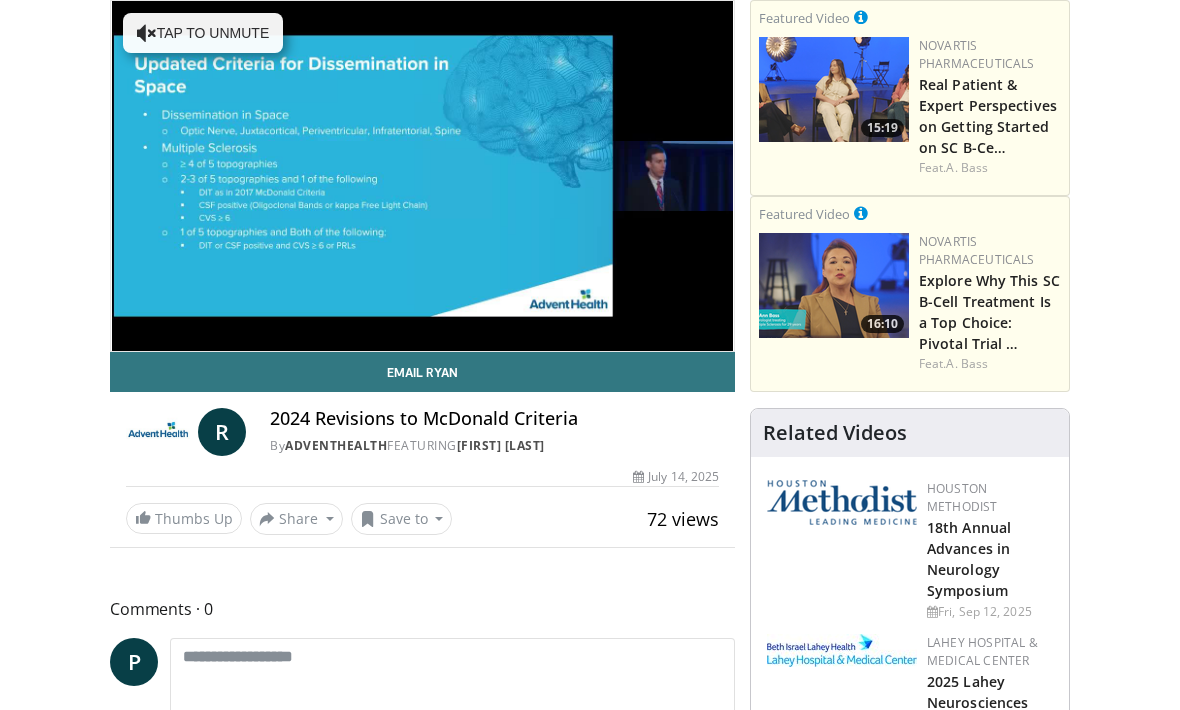 click on "10 seconds
Tap to unmute" at bounding box center (422, 176) 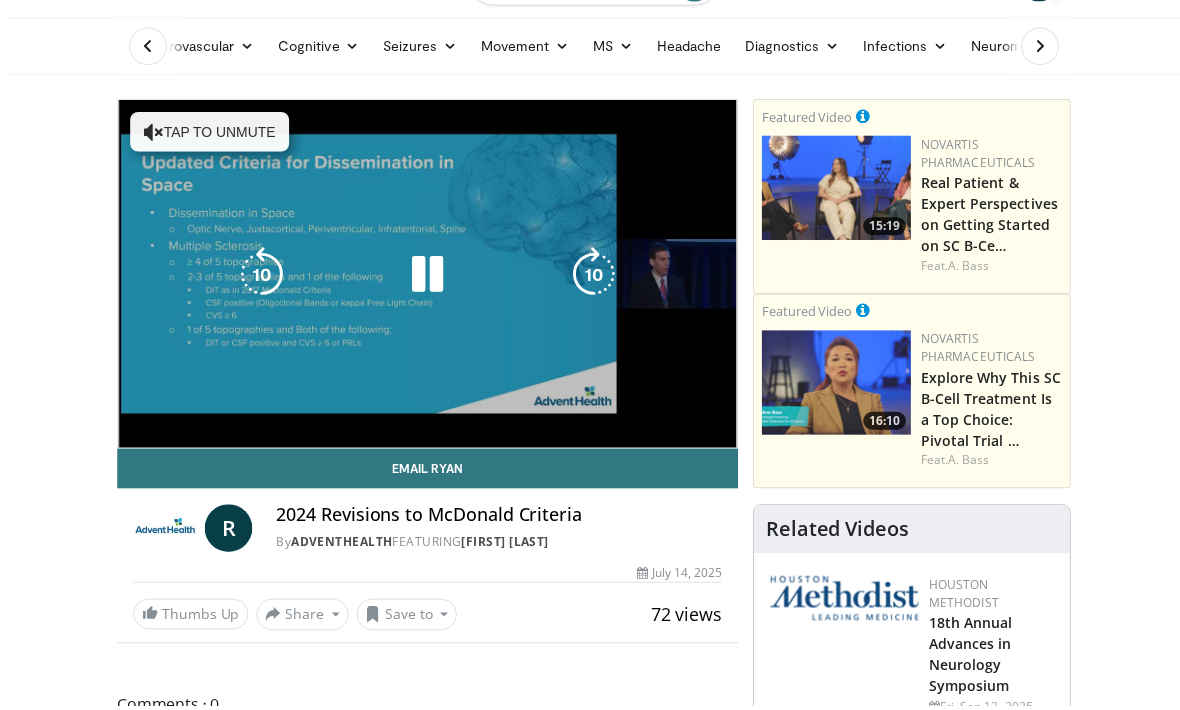 scroll, scrollTop: 81, scrollLeft: 0, axis: vertical 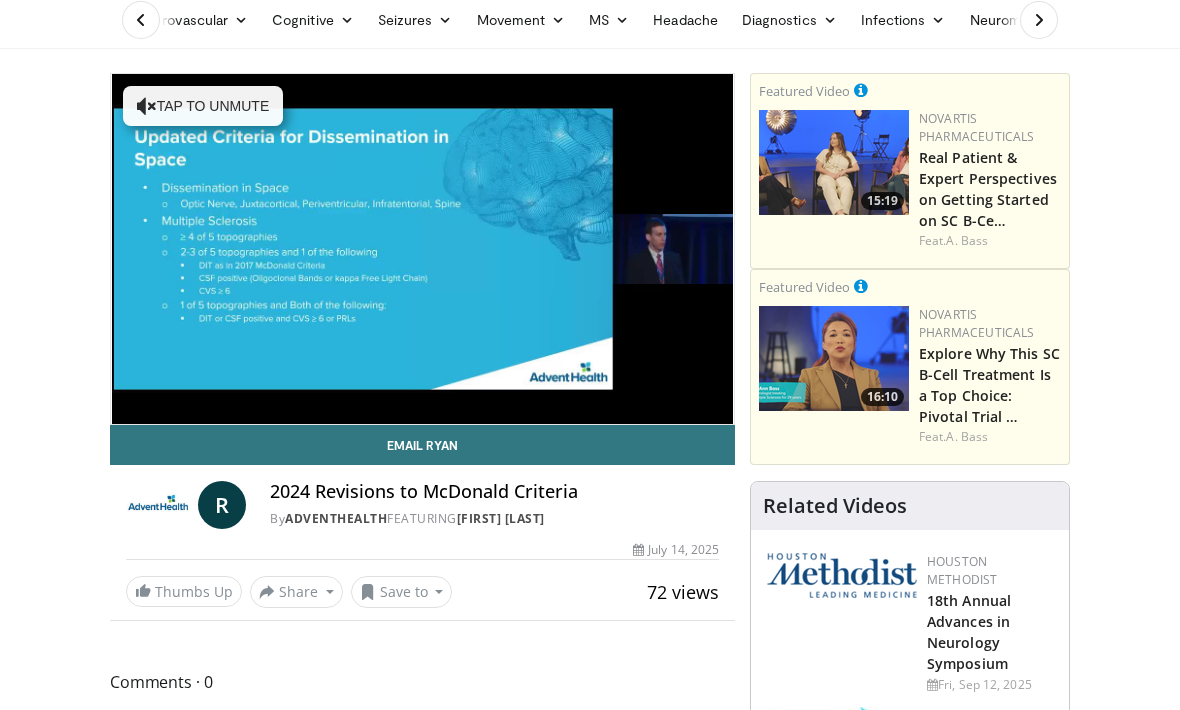 click on "10 seconds
Tap to unmute" at bounding box center [422, 249] 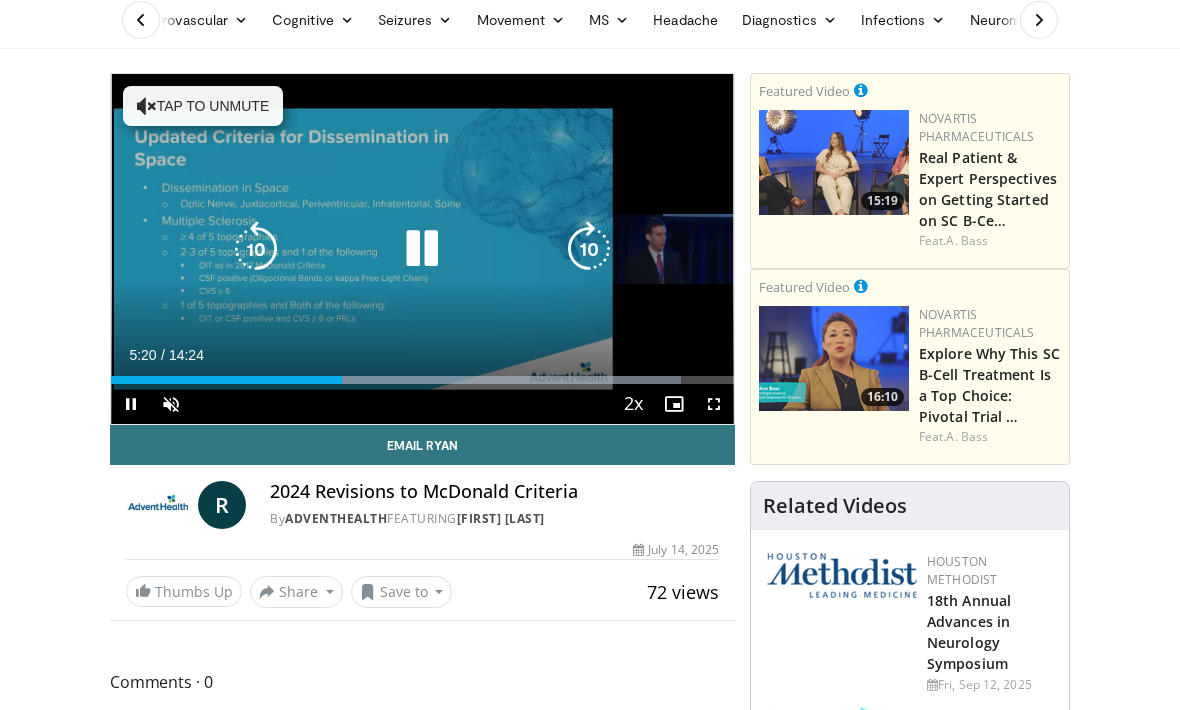 click at bounding box center [589, 249] 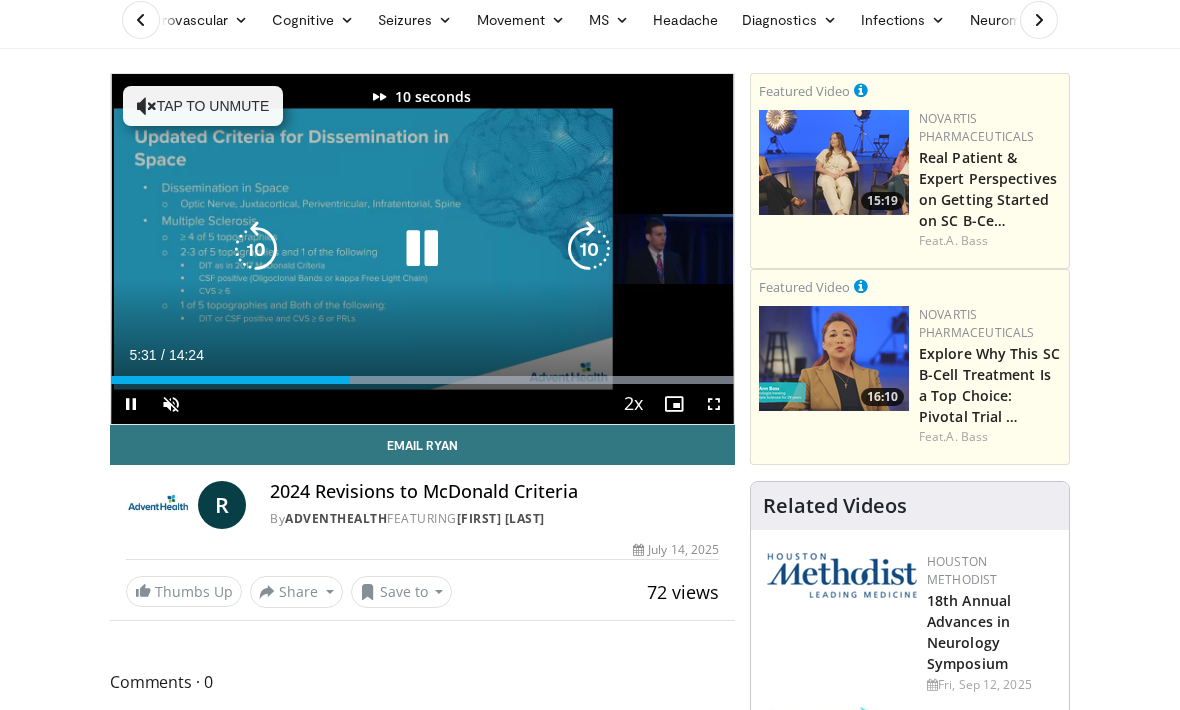 click at bounding box center [589, 249] 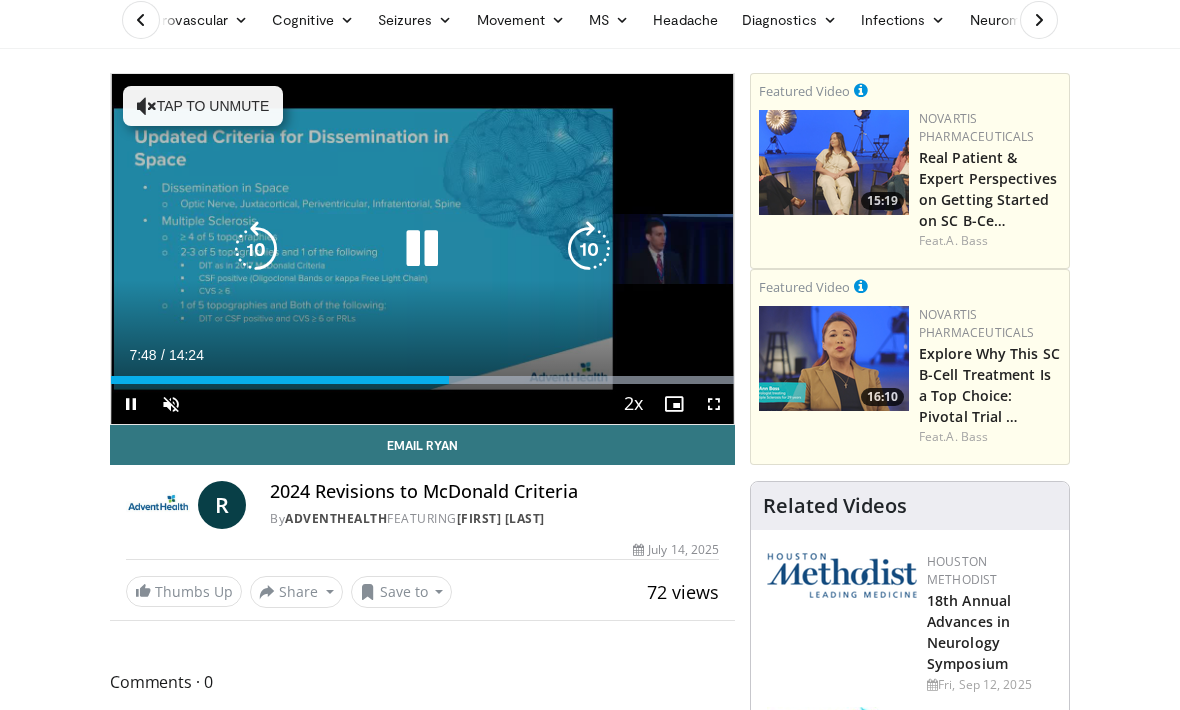 click at bounding box center (589, 249) 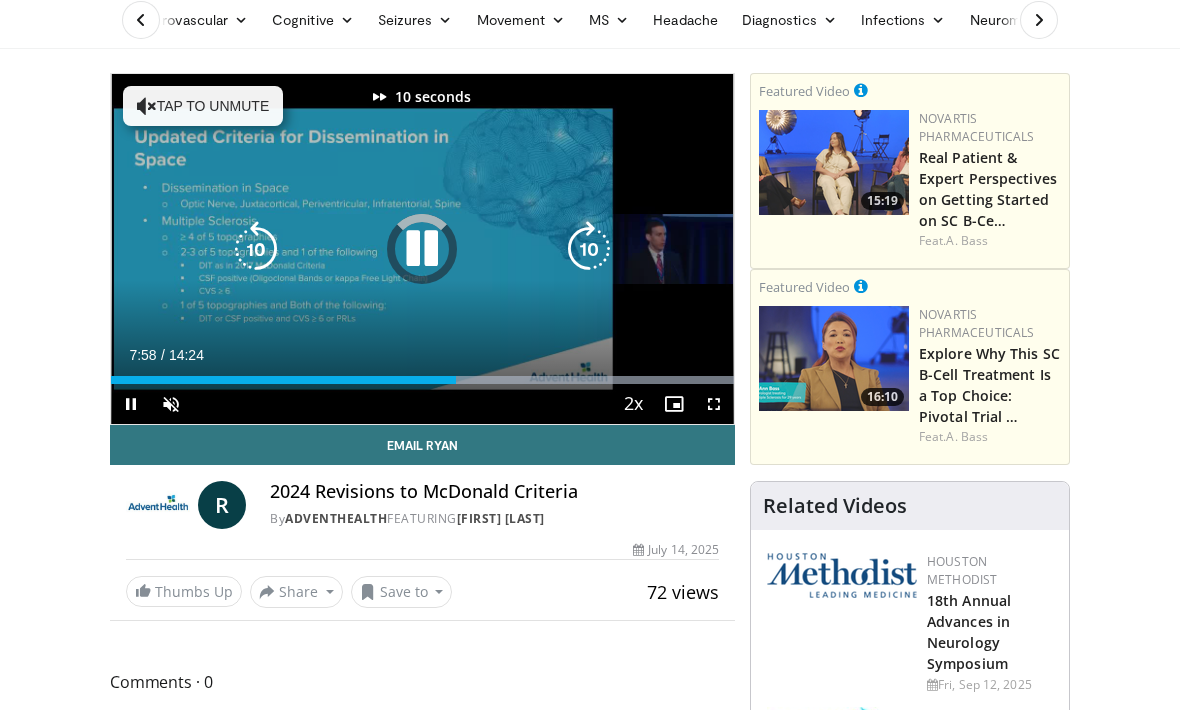 click at bounding box center (589, 249) 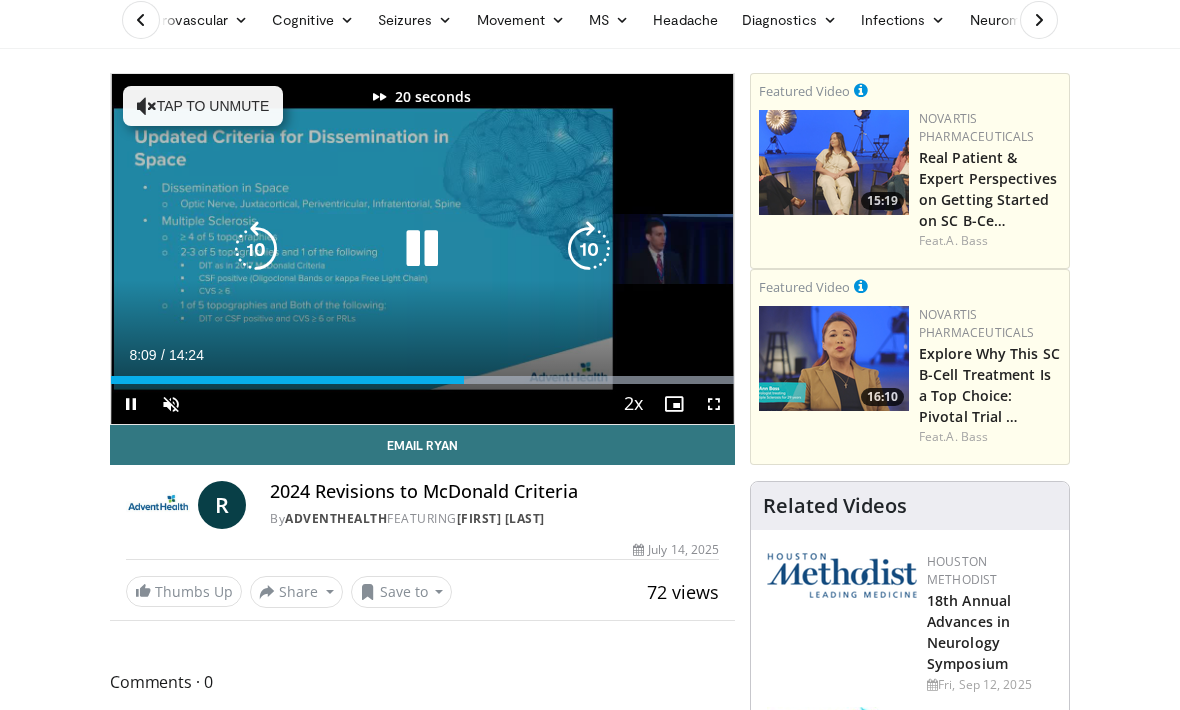 click at bounding box center (589, 249) 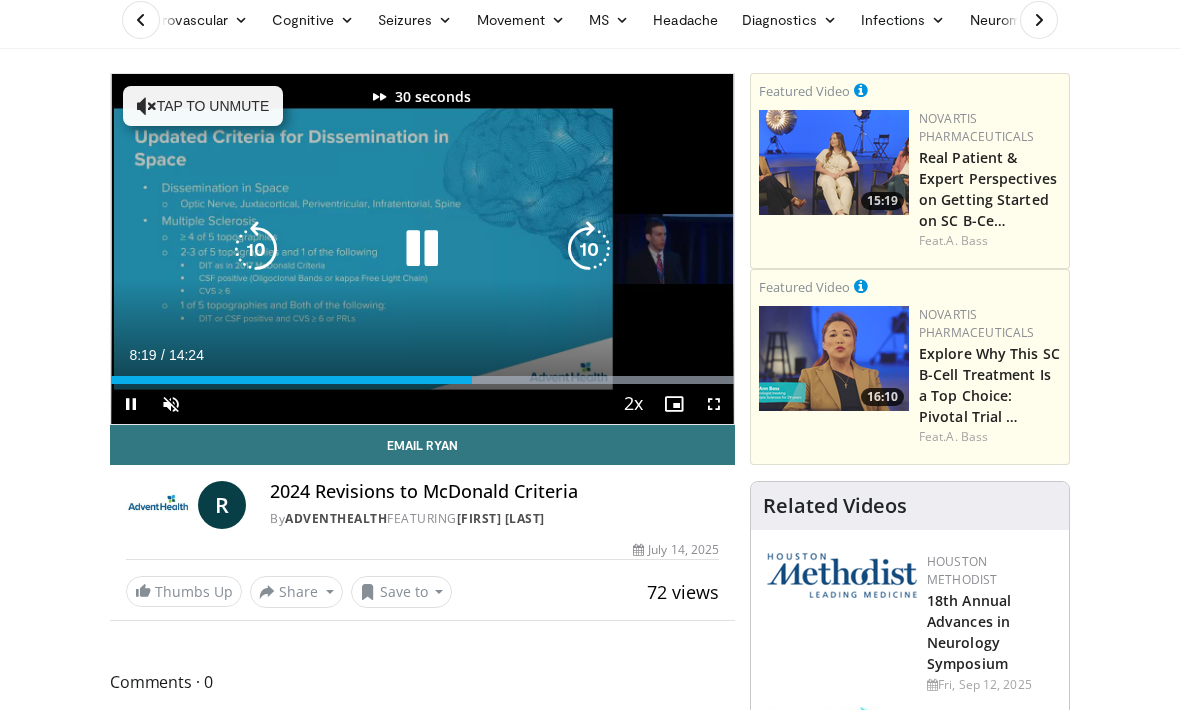 click at bounding box center (589, 249) 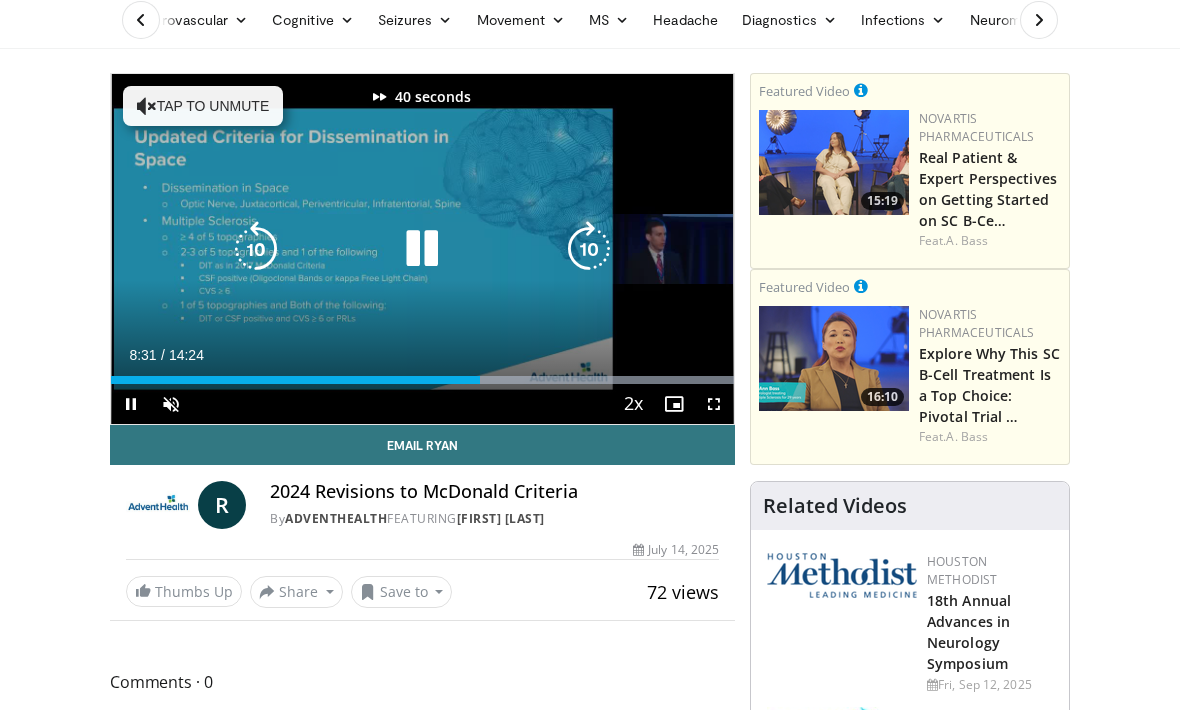 click at bounding box center (589, 249) 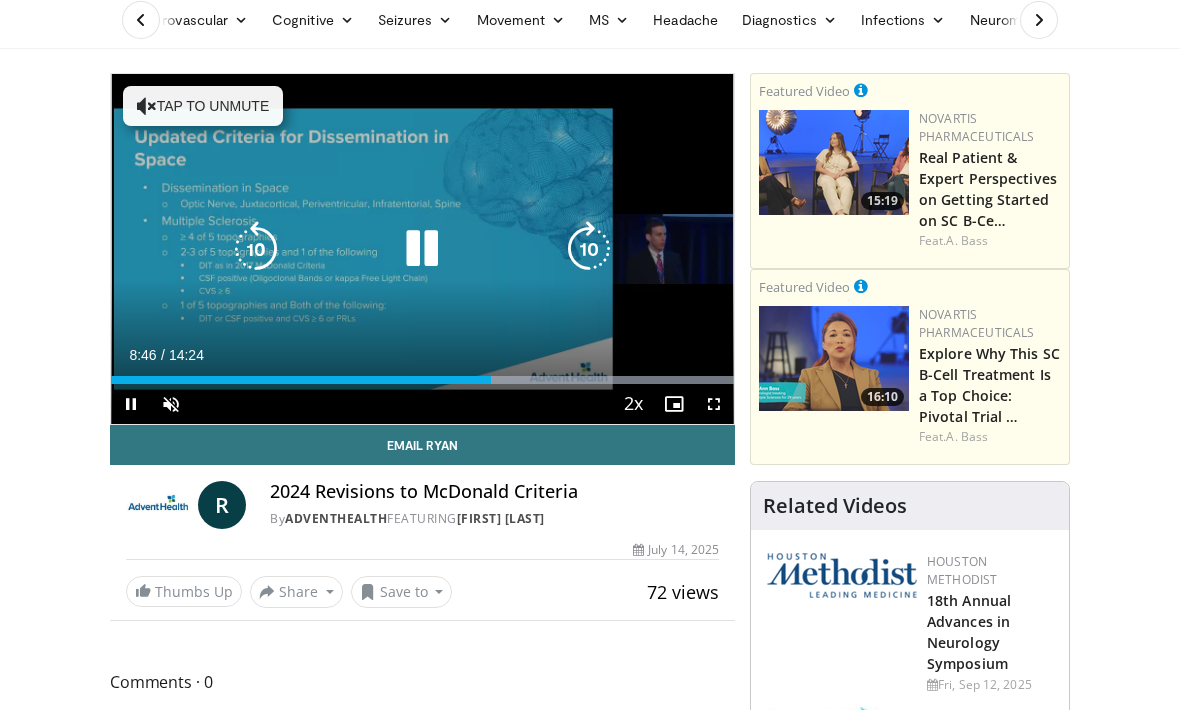 click at bounding box center [589, 249] 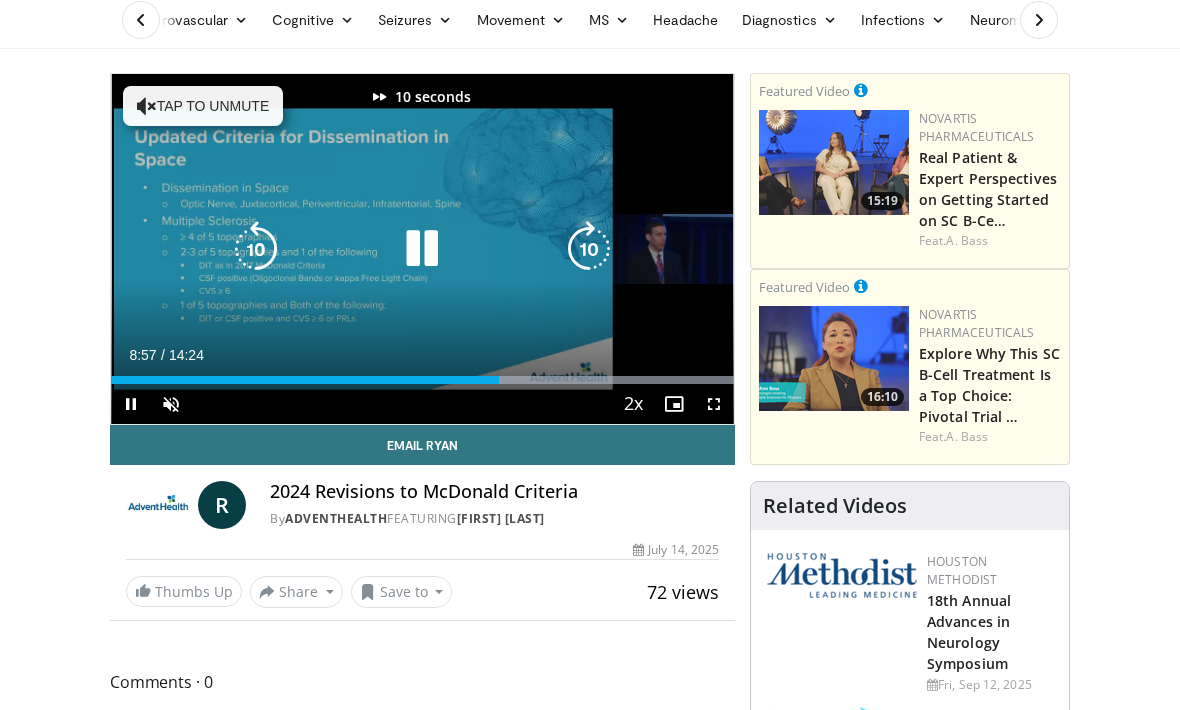 click at bounding box center [589, 249] 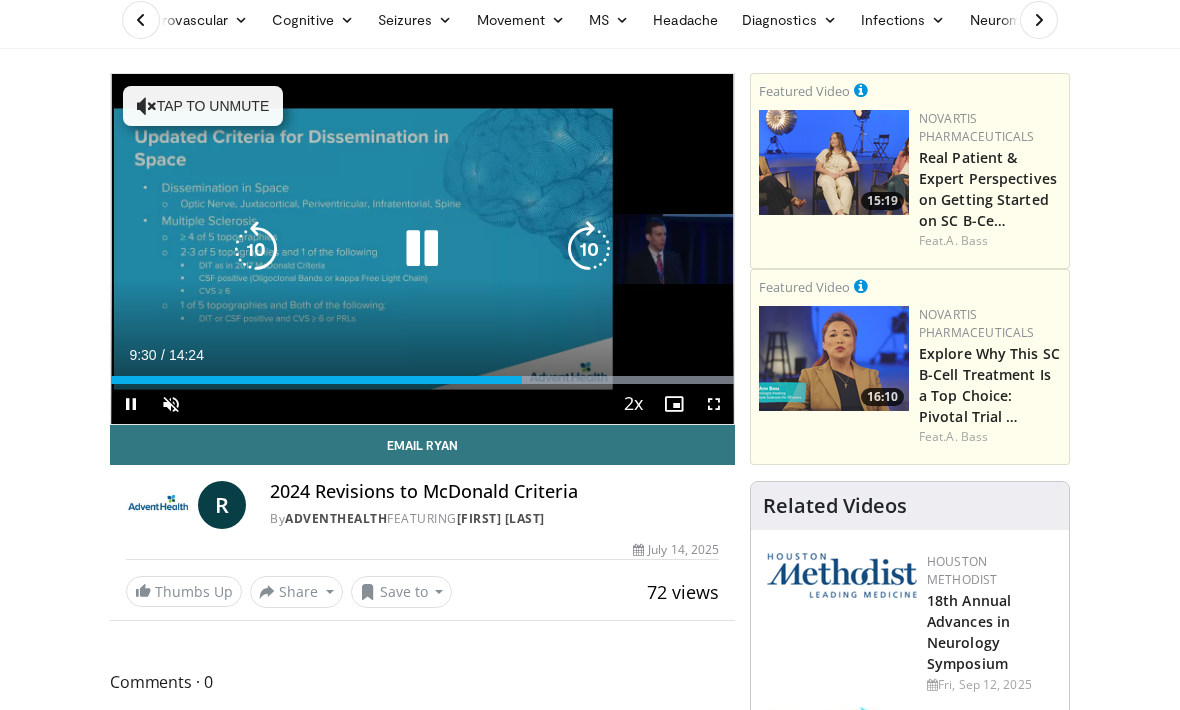 click at bounding box center [589, 249] 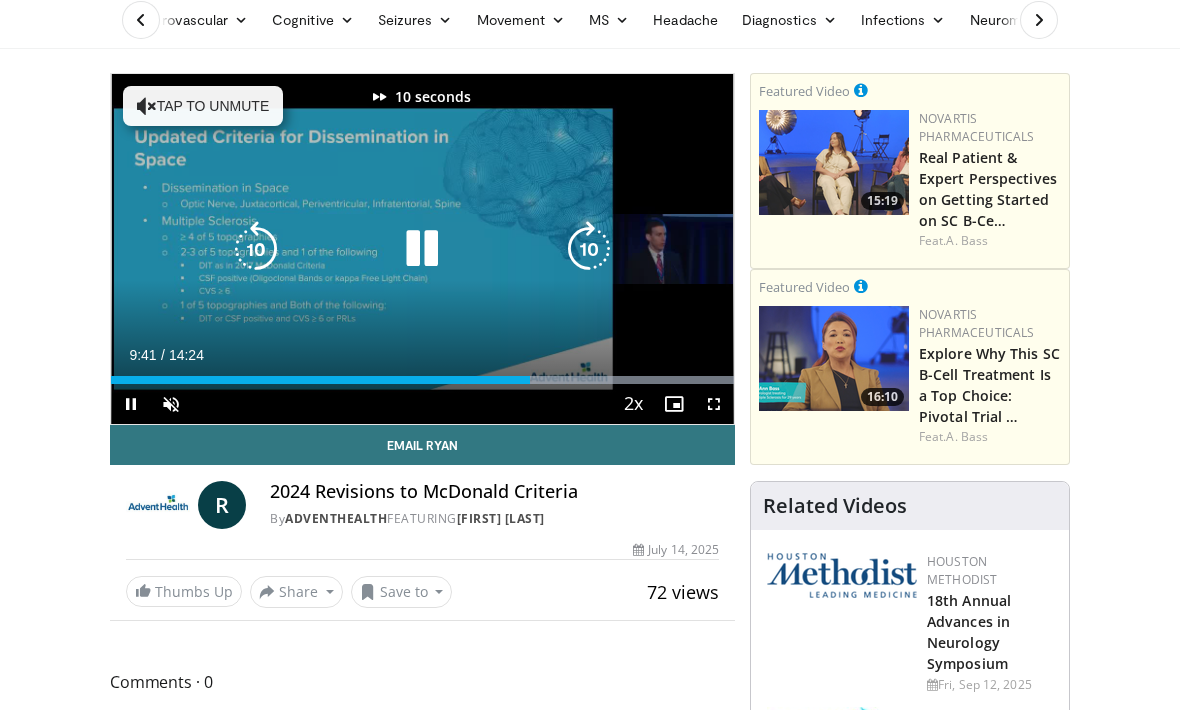 click at bounding box center [589, 249] 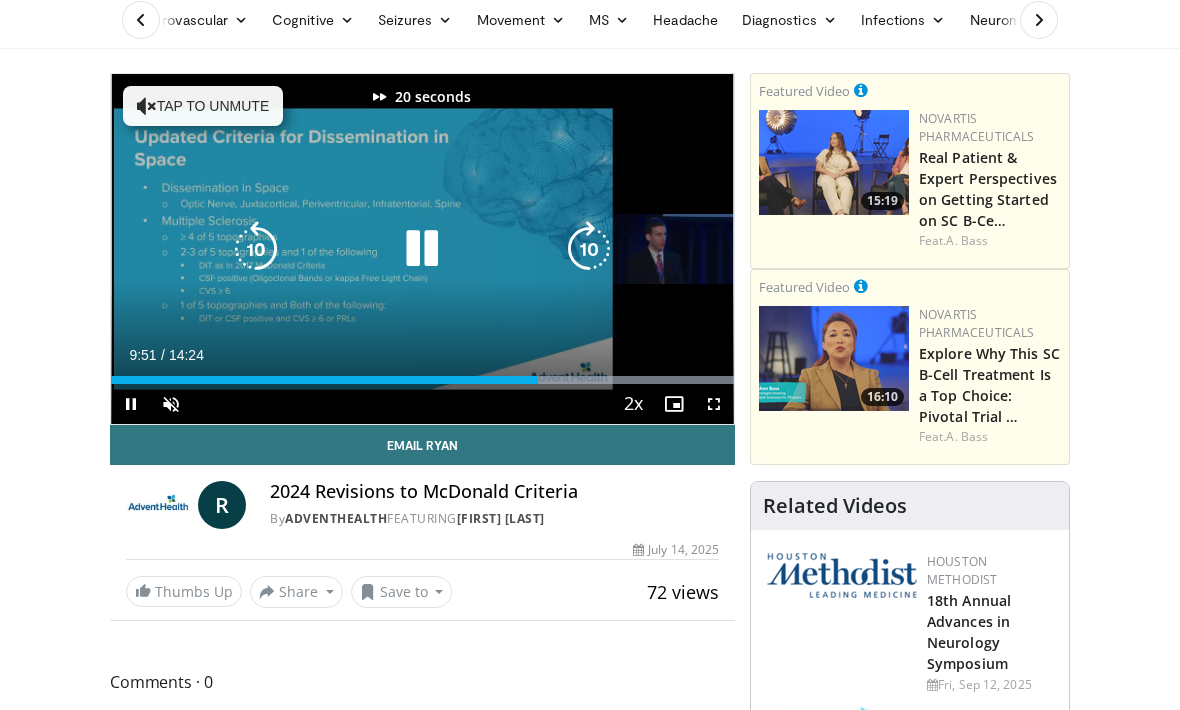 click at bounding box center [589, 249] 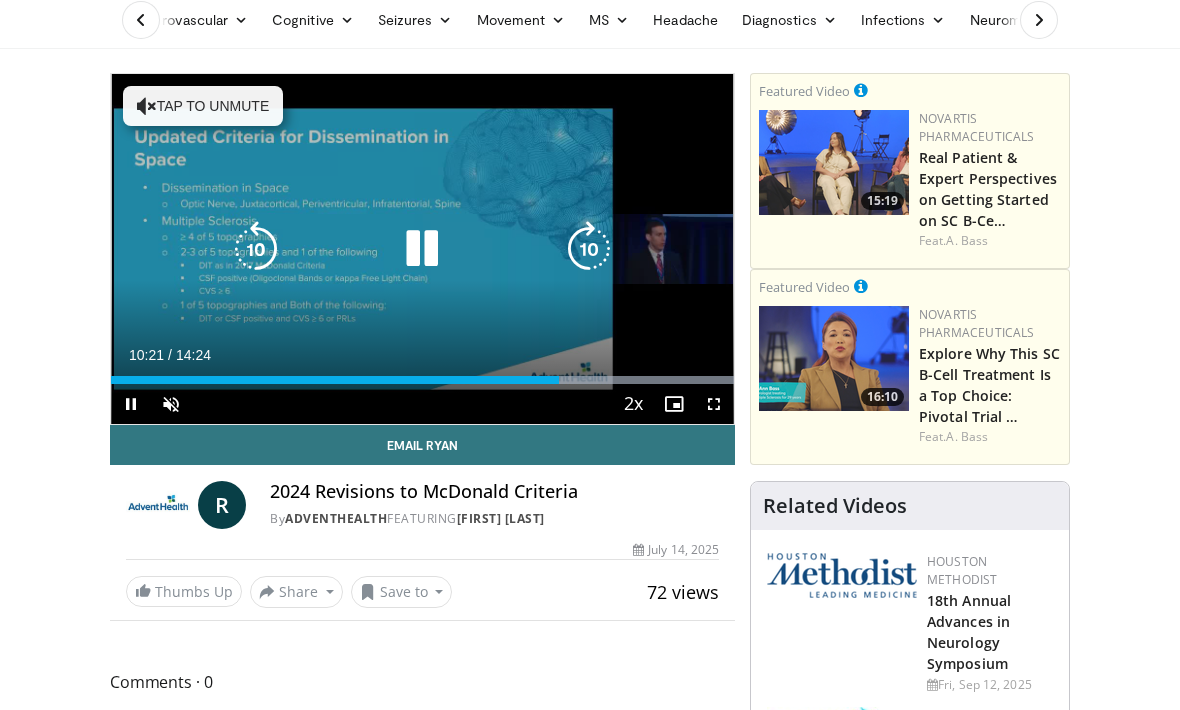 click at bounding box center [589, 249] 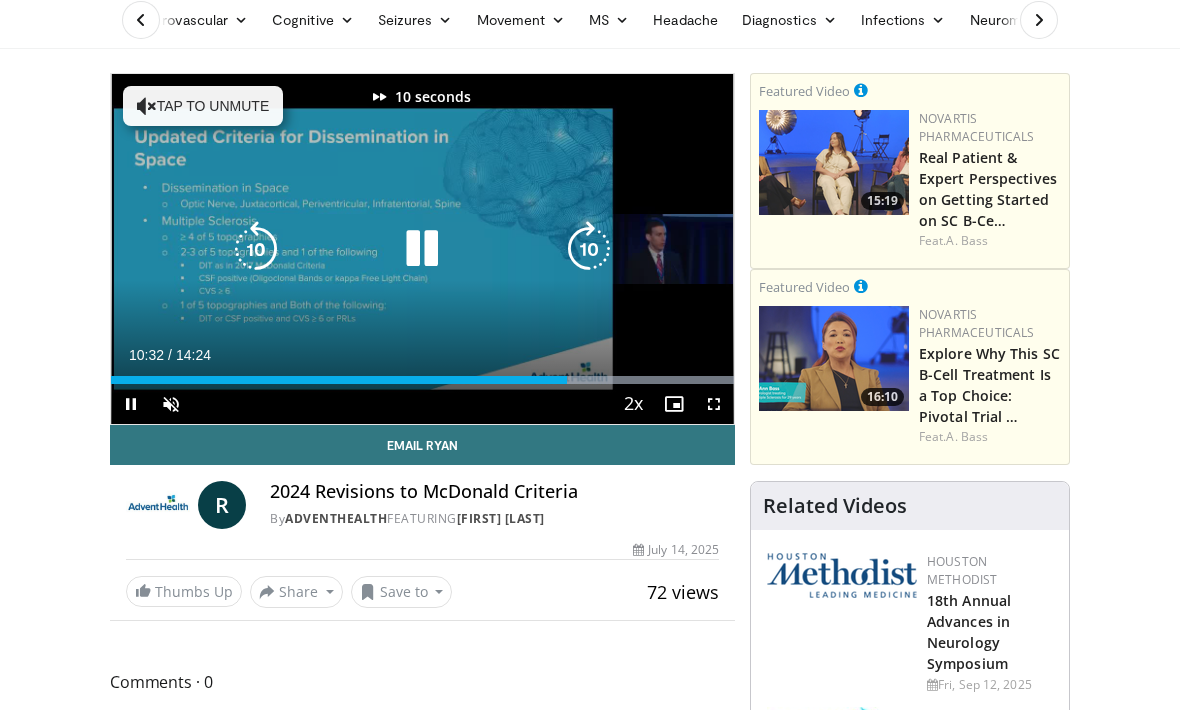 click at bounding box center (589, 249) 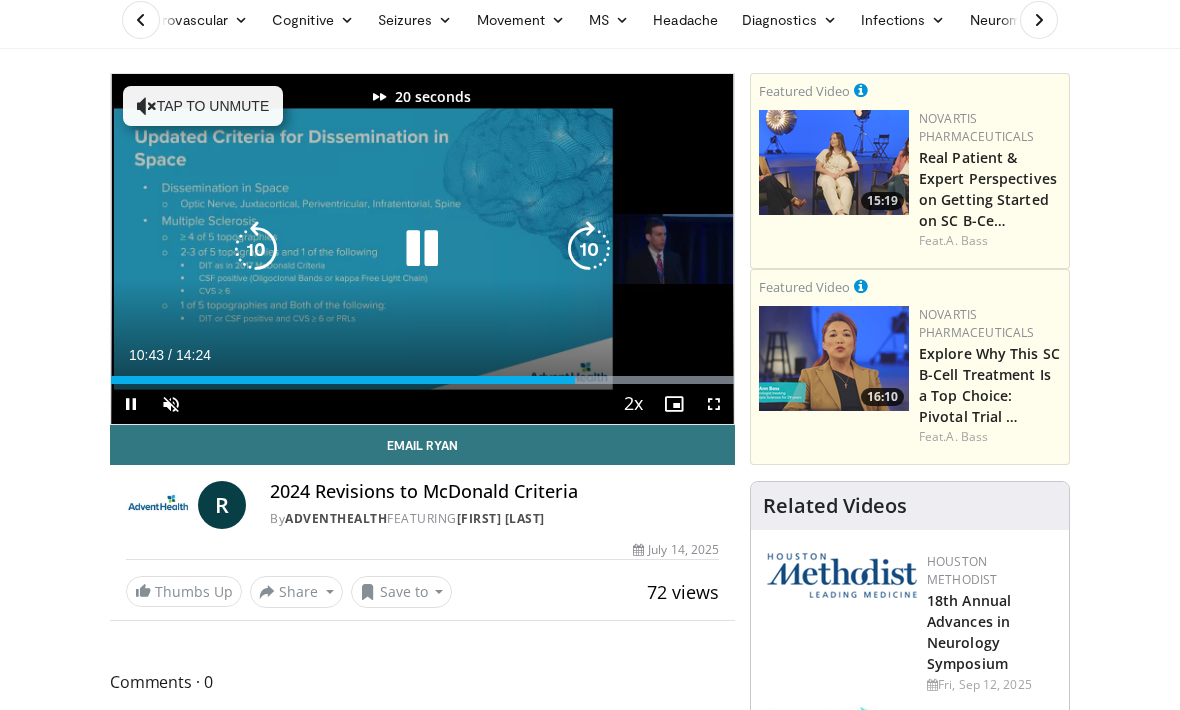 click at bounding box center [589, 249] 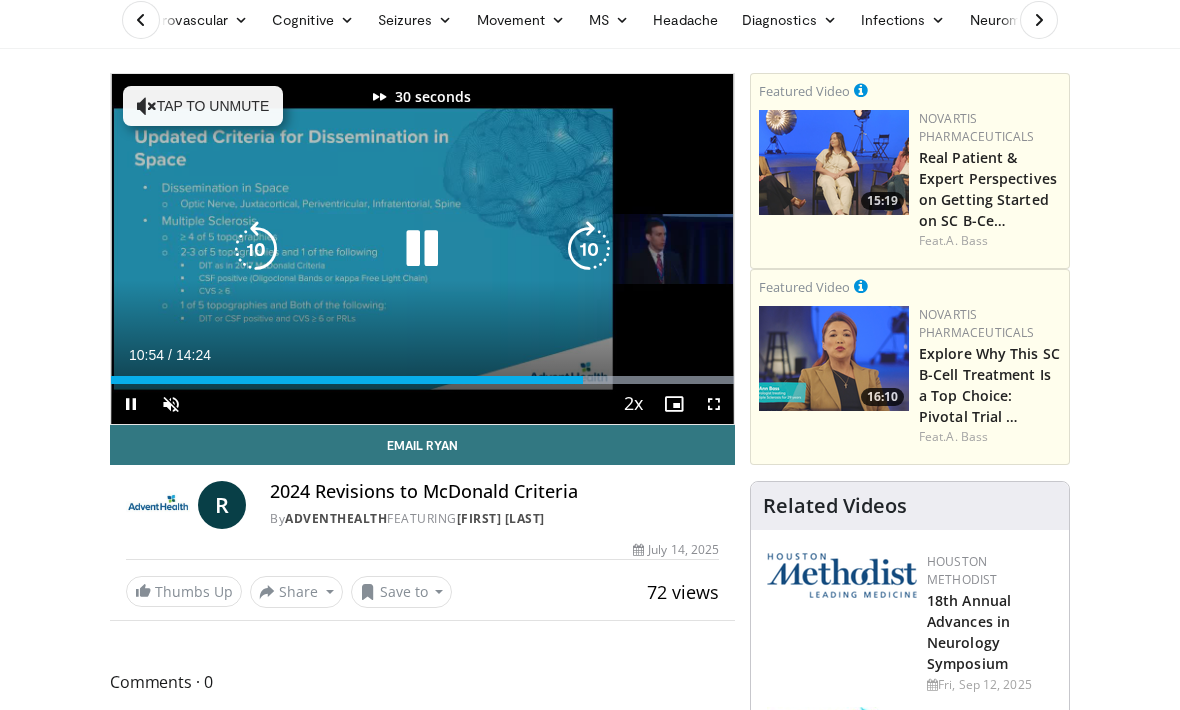 click at bounding box center [589, 249] 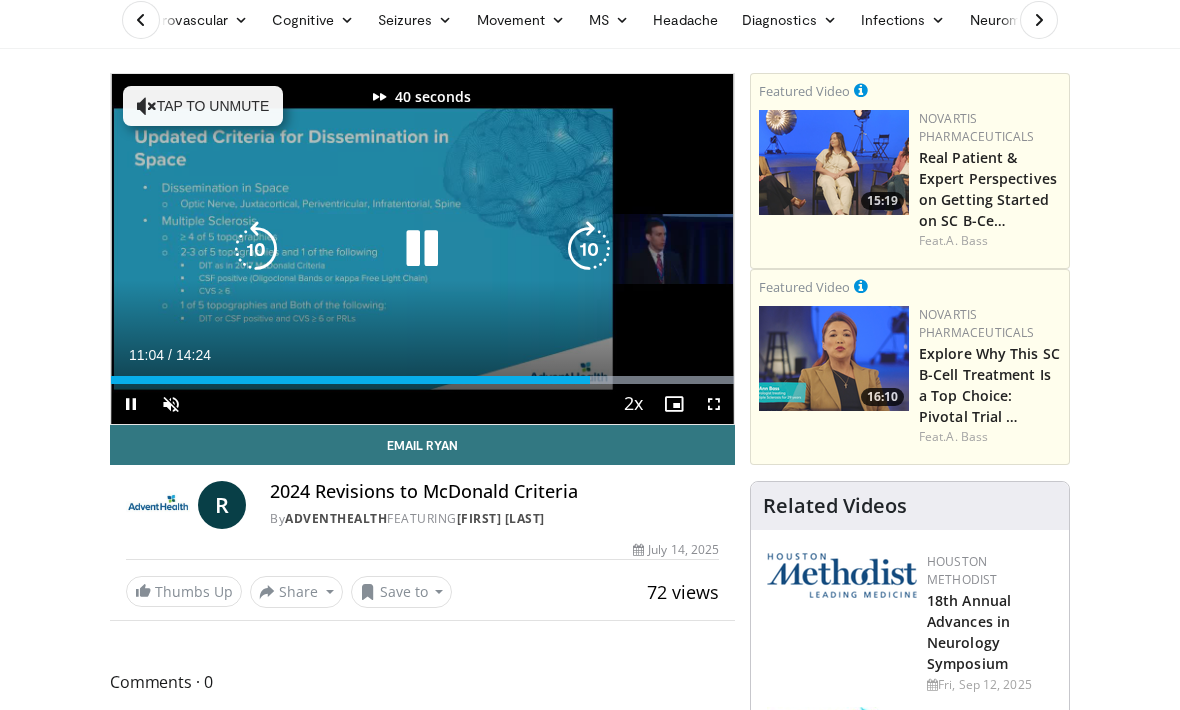 click at bounding box center [589, 249] 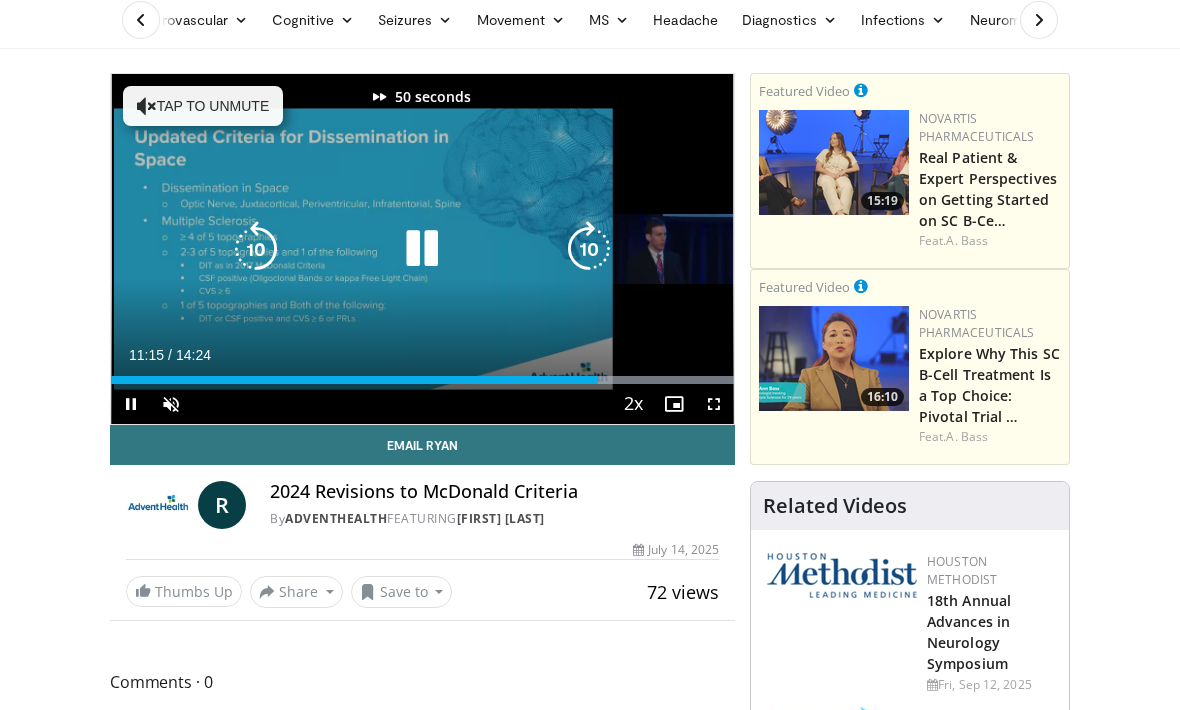 click at bounding box center [589, 249] 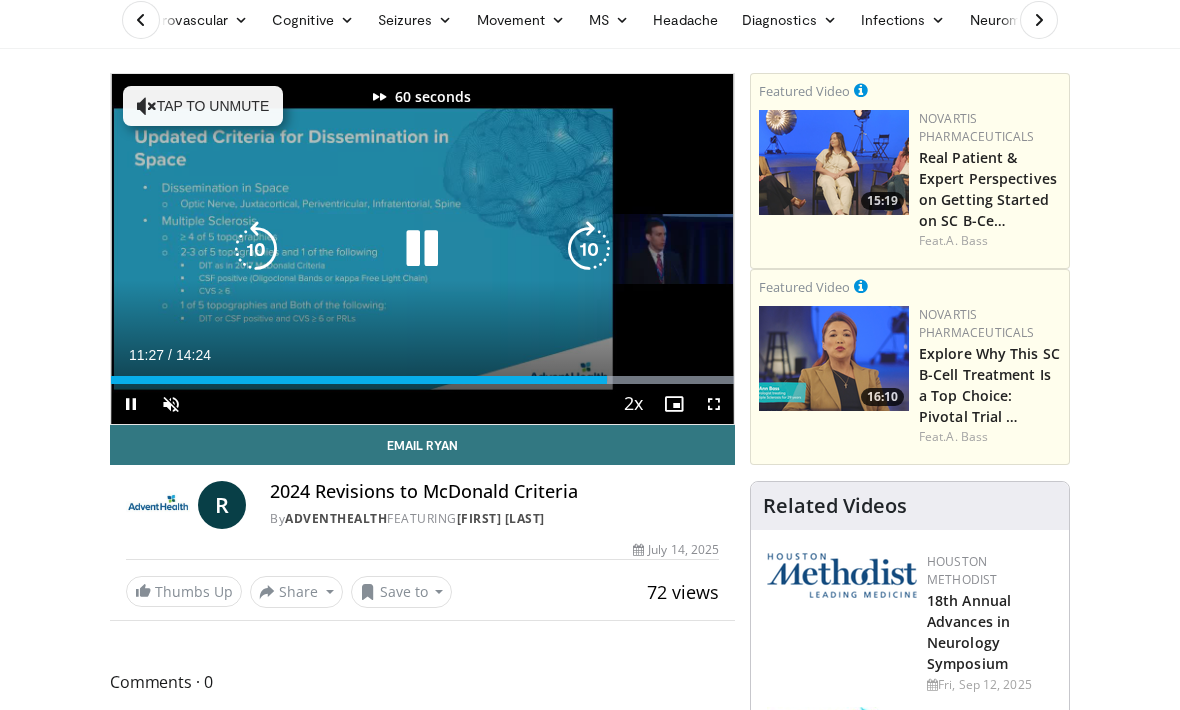 click at bounding box center [589, 249] 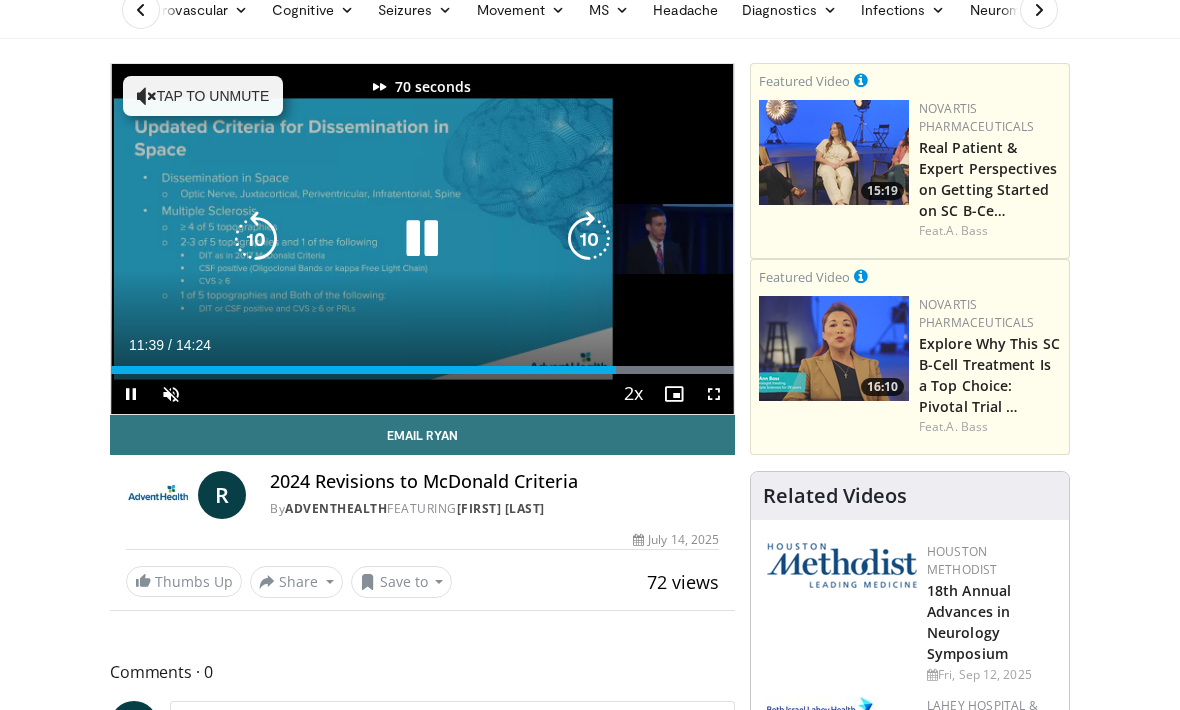 scroll, scrollTop: 94, scrollLeft: 0, axis: vertical 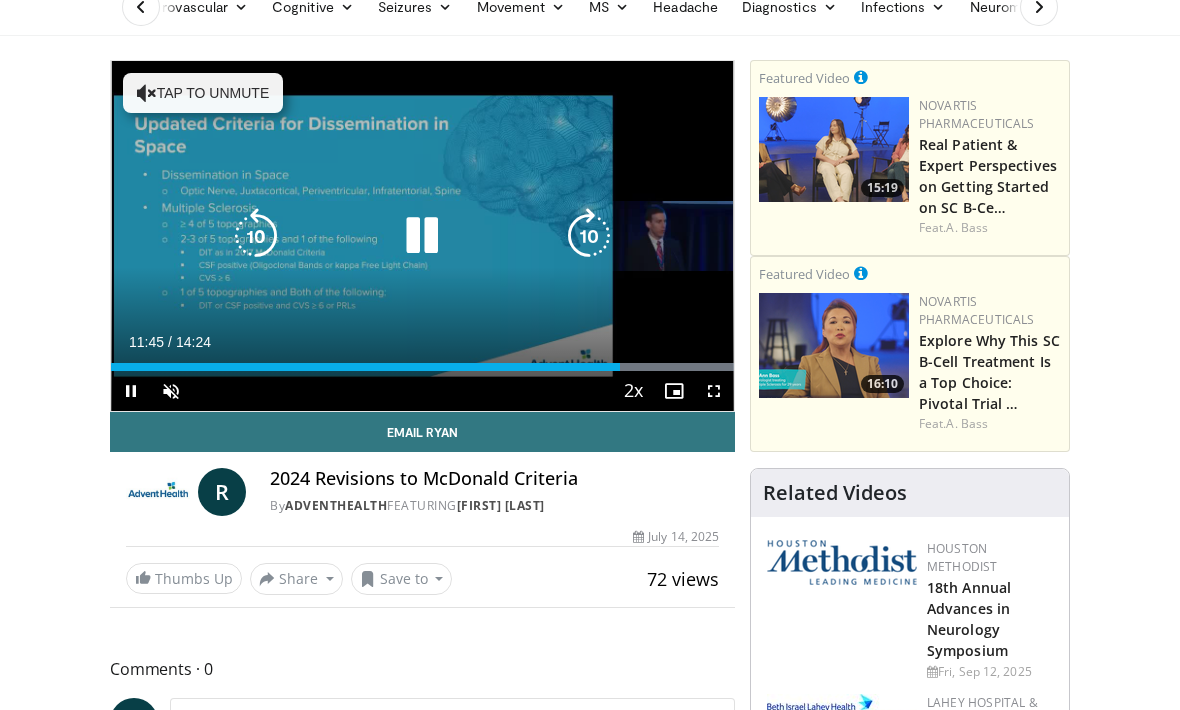 click at bounding box center (589, 236) 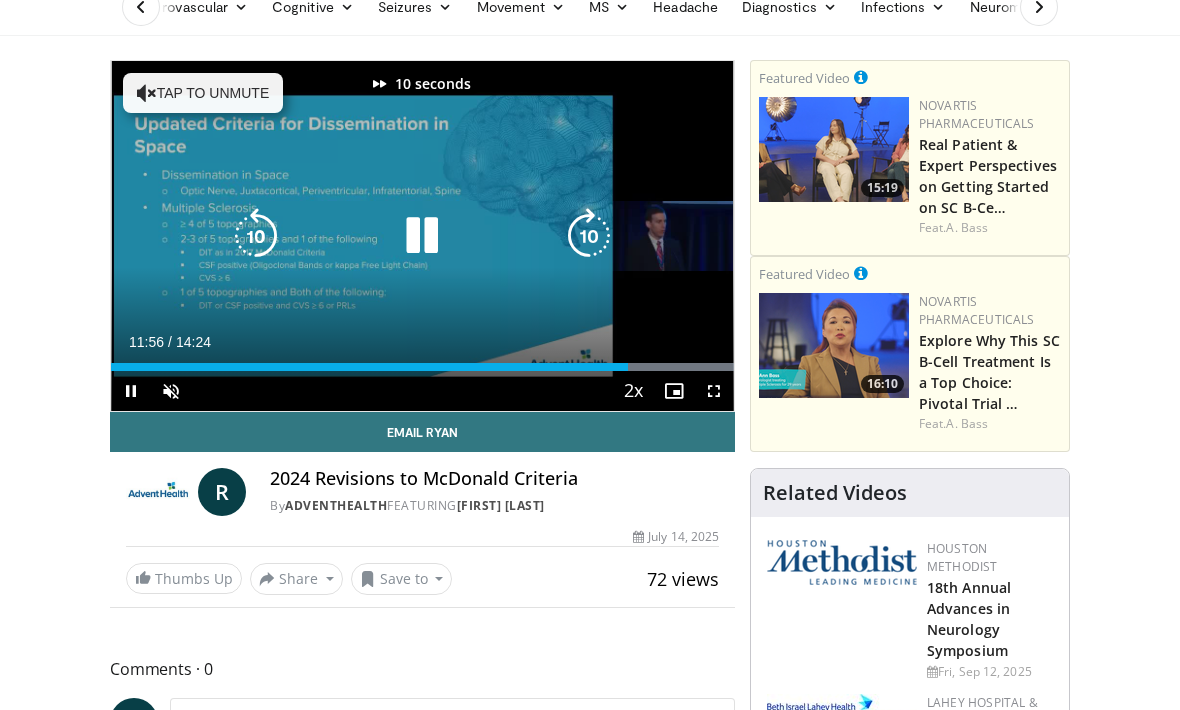 click at bounding box center [589, 236] 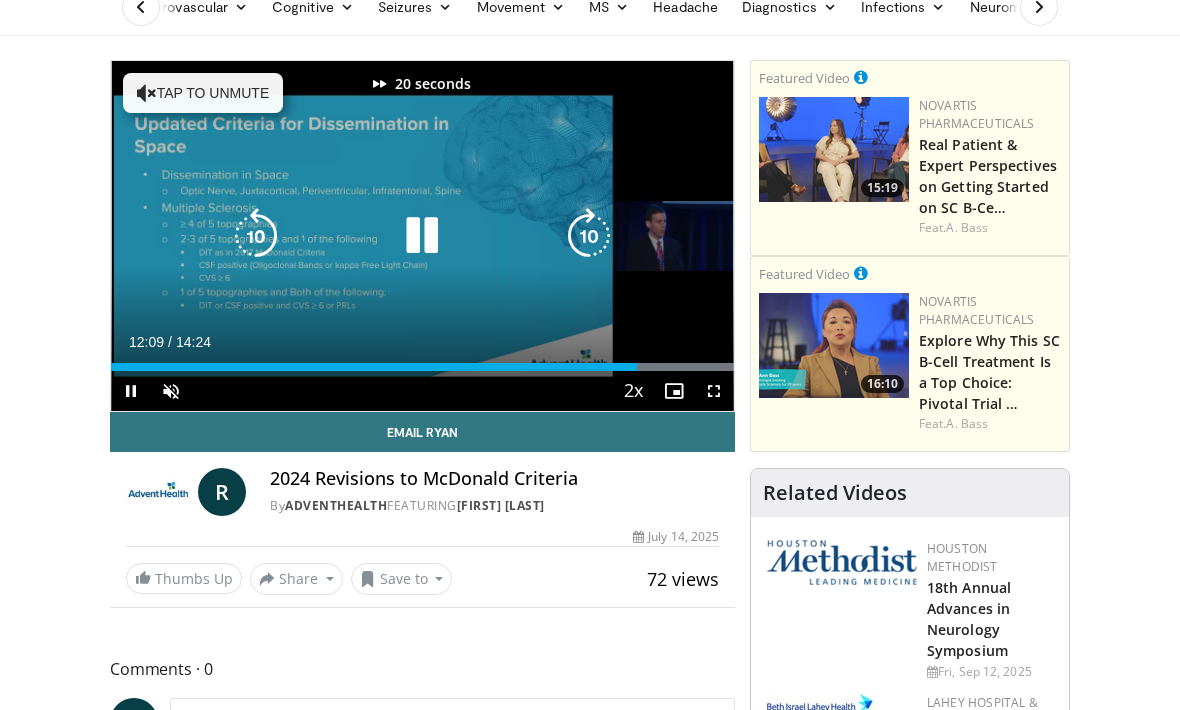 click at bounding box center [589, 236] 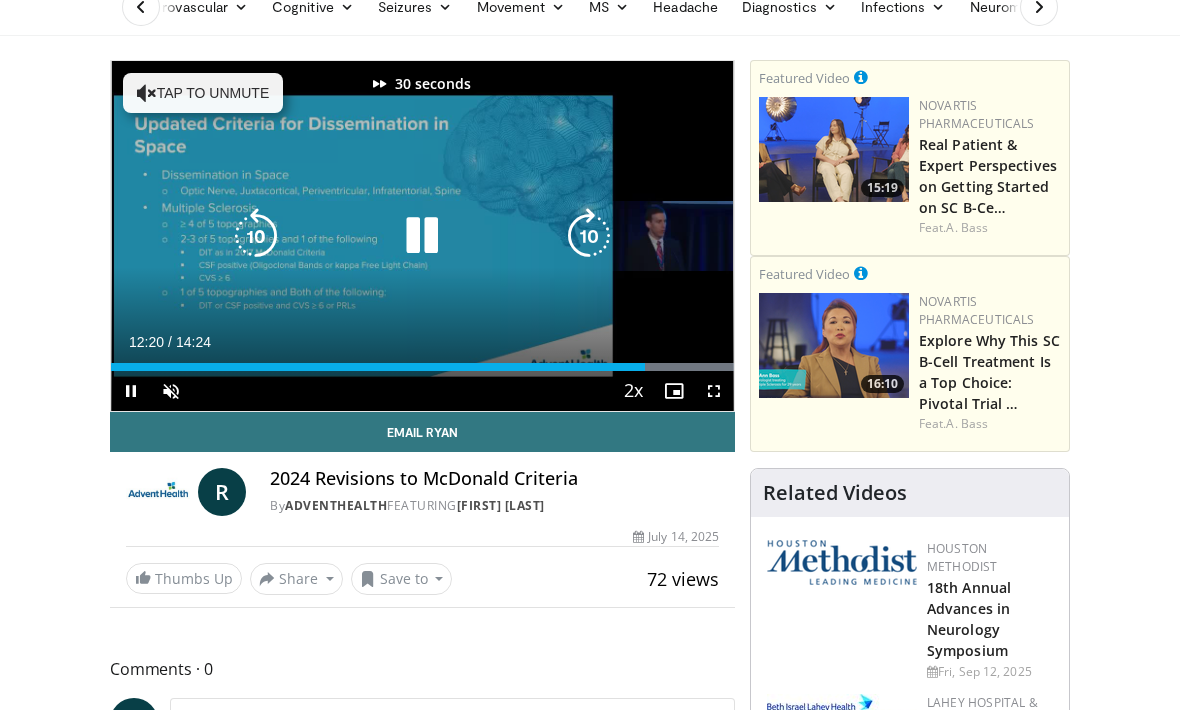 click at bounding box center [589, 236] 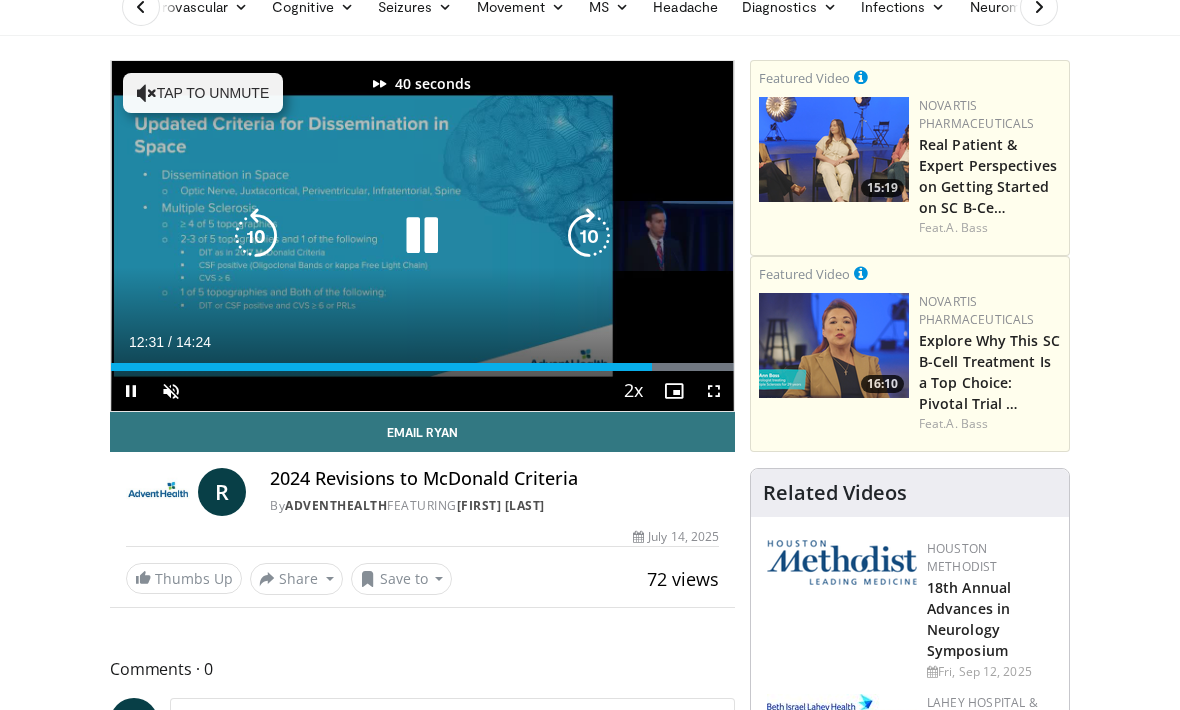 click at bounding box center [589, 236] 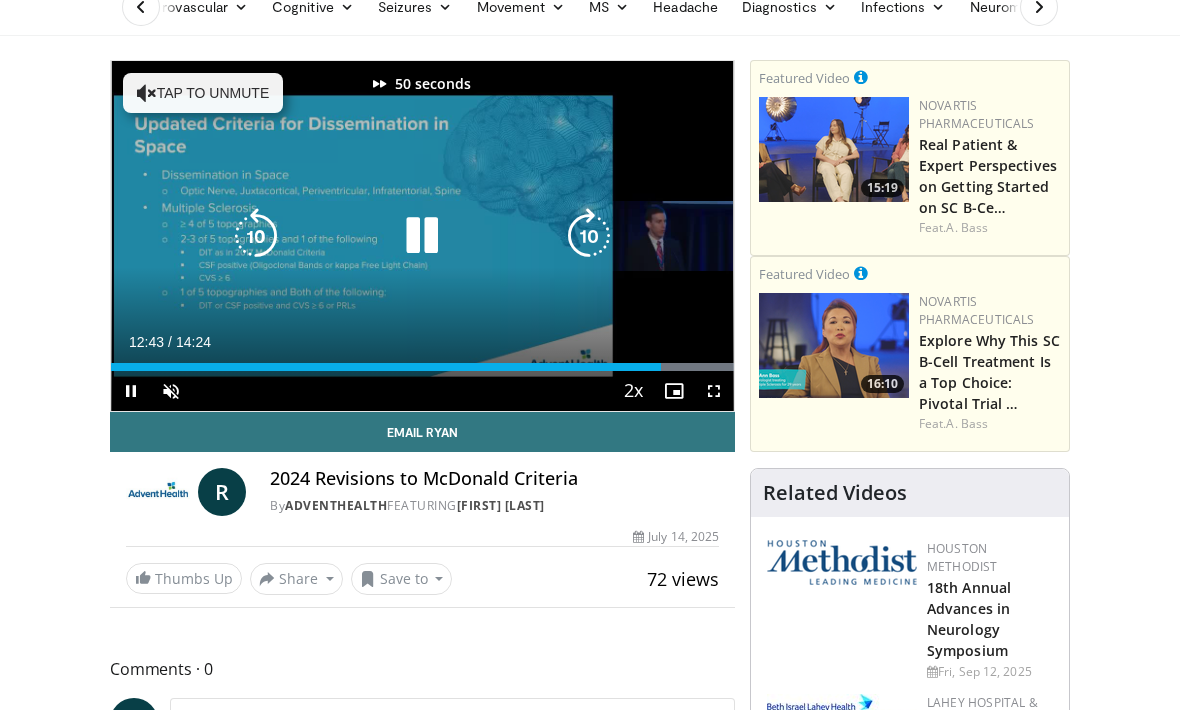 click at bounding box center (589, 236) 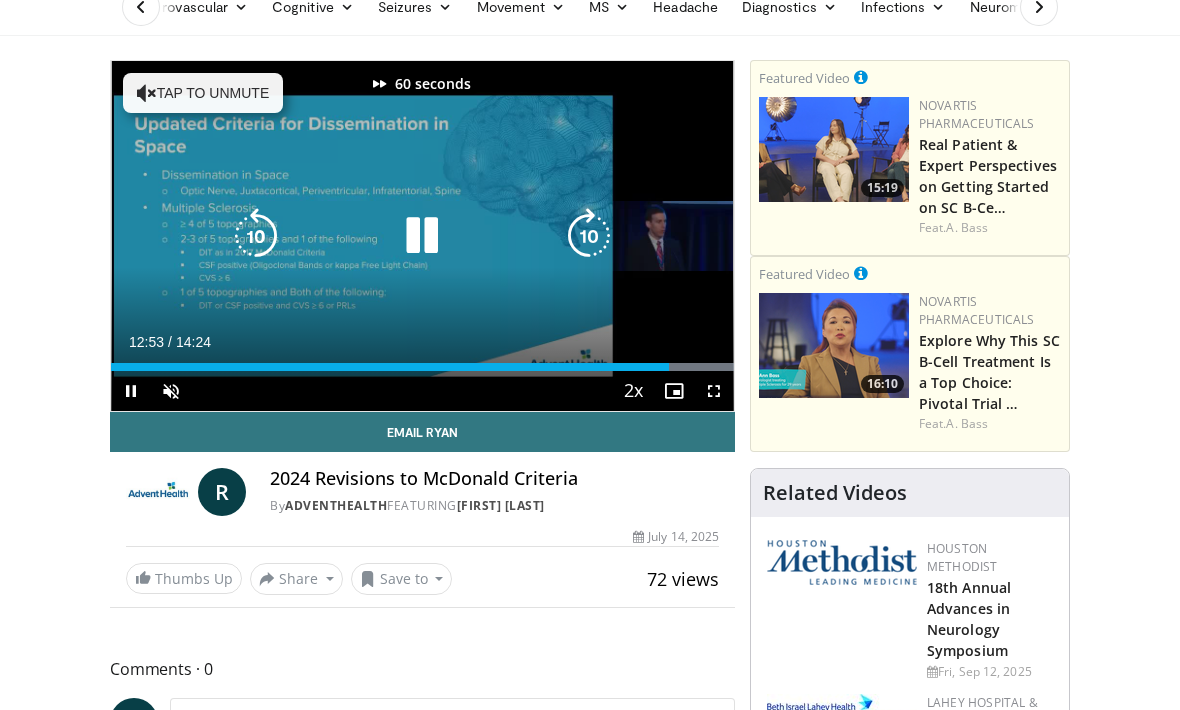 click at bounding box center [589, 236] 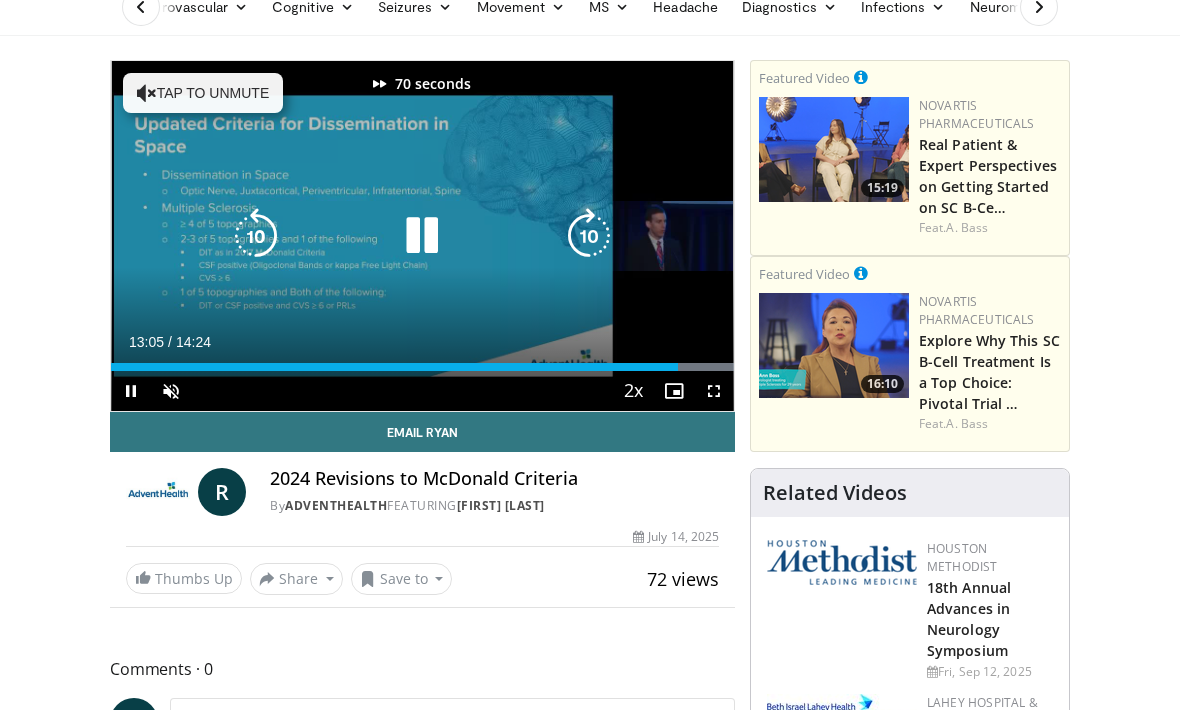 click at bounding box center [589, 236] 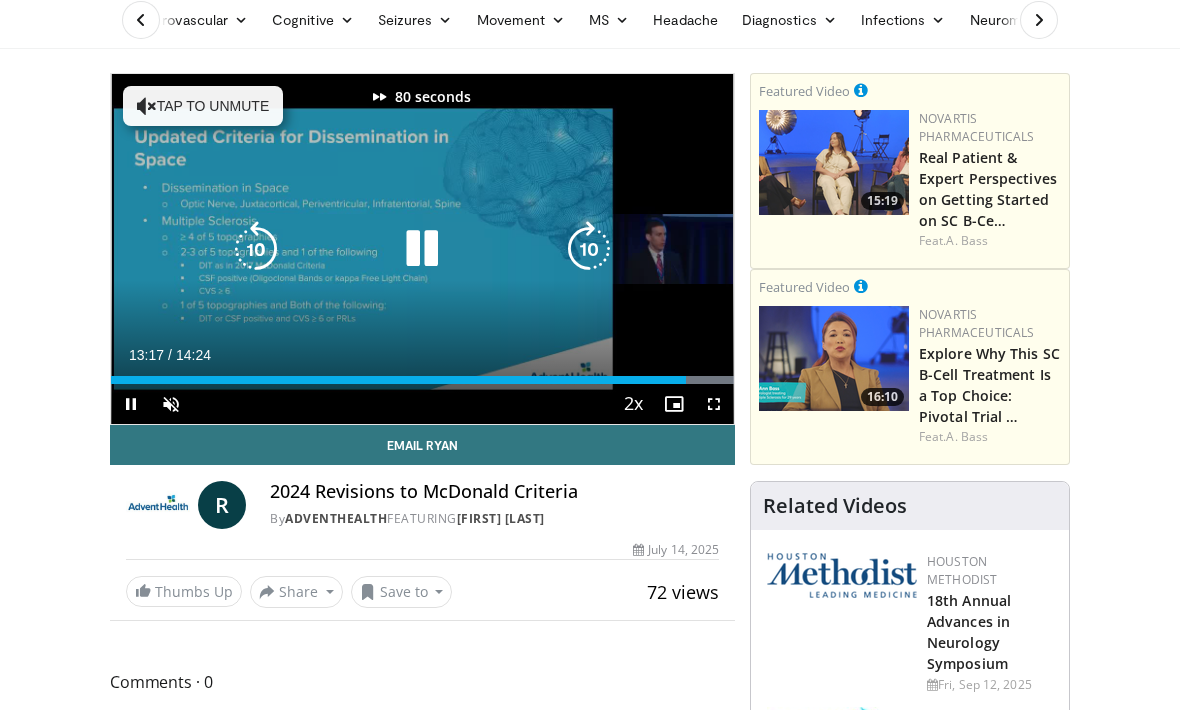scroll, scrollTop: 81, scrollLeft: 0, axis: vertical 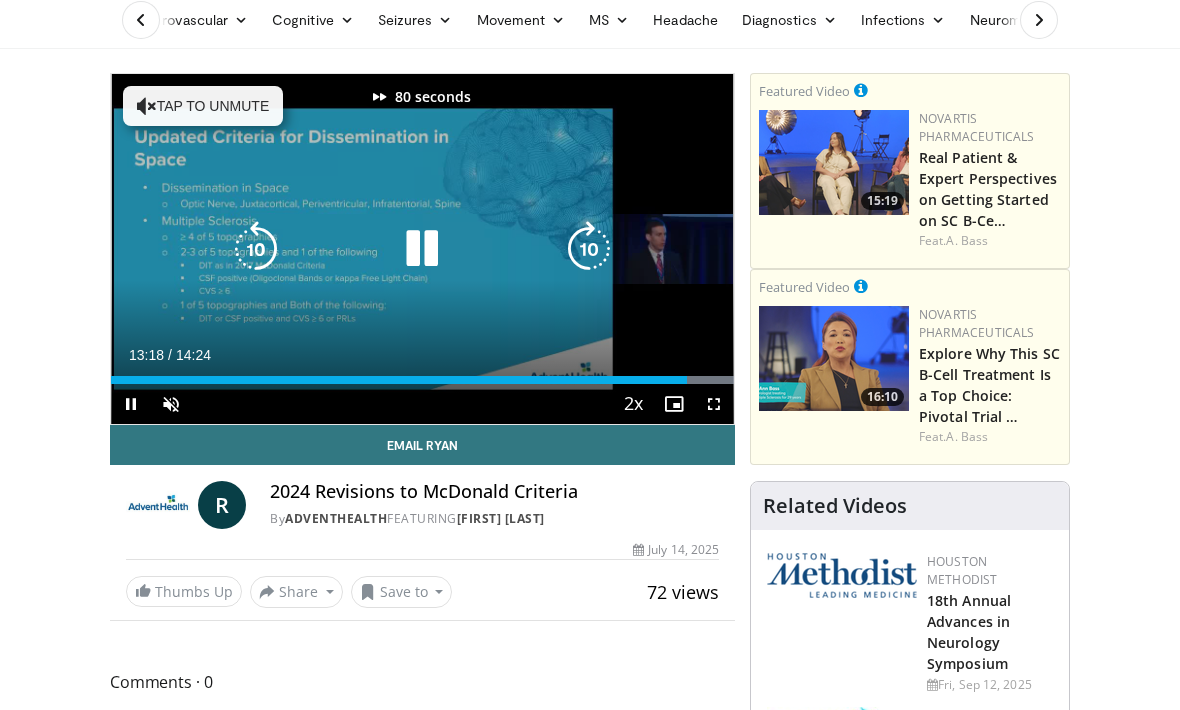 click at bounding box center (589, 249) 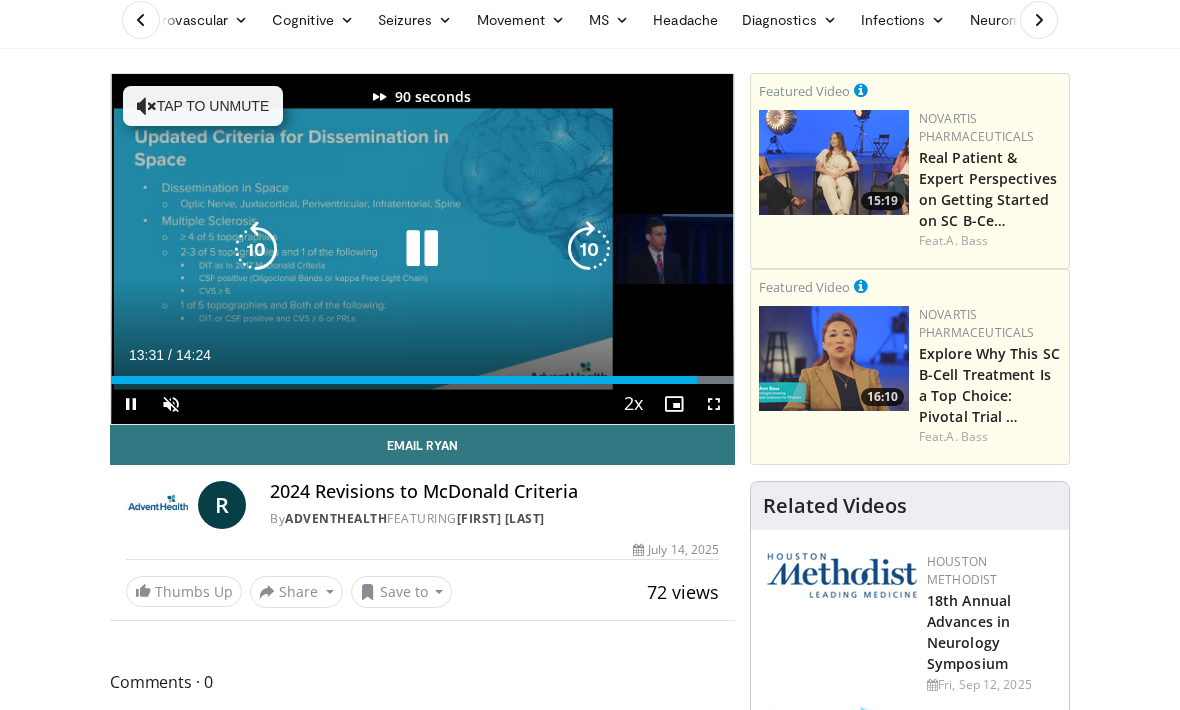 click at bounding box center (589, 249) 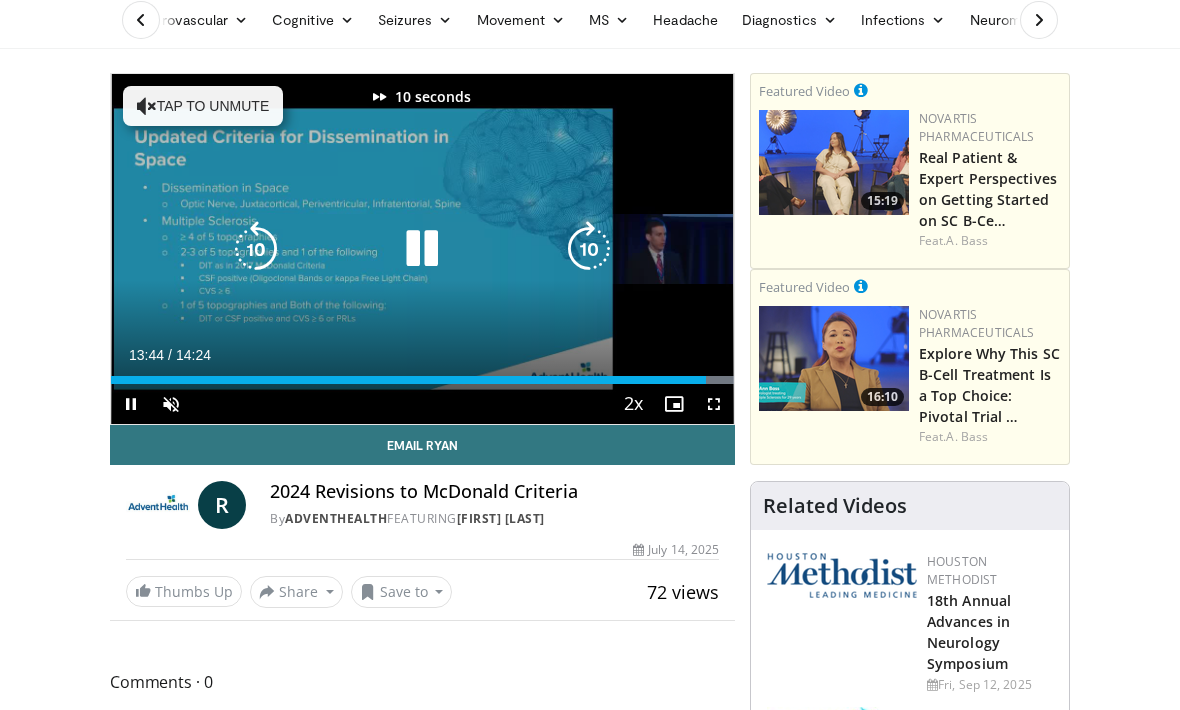 click at bounding box center [589, 249] 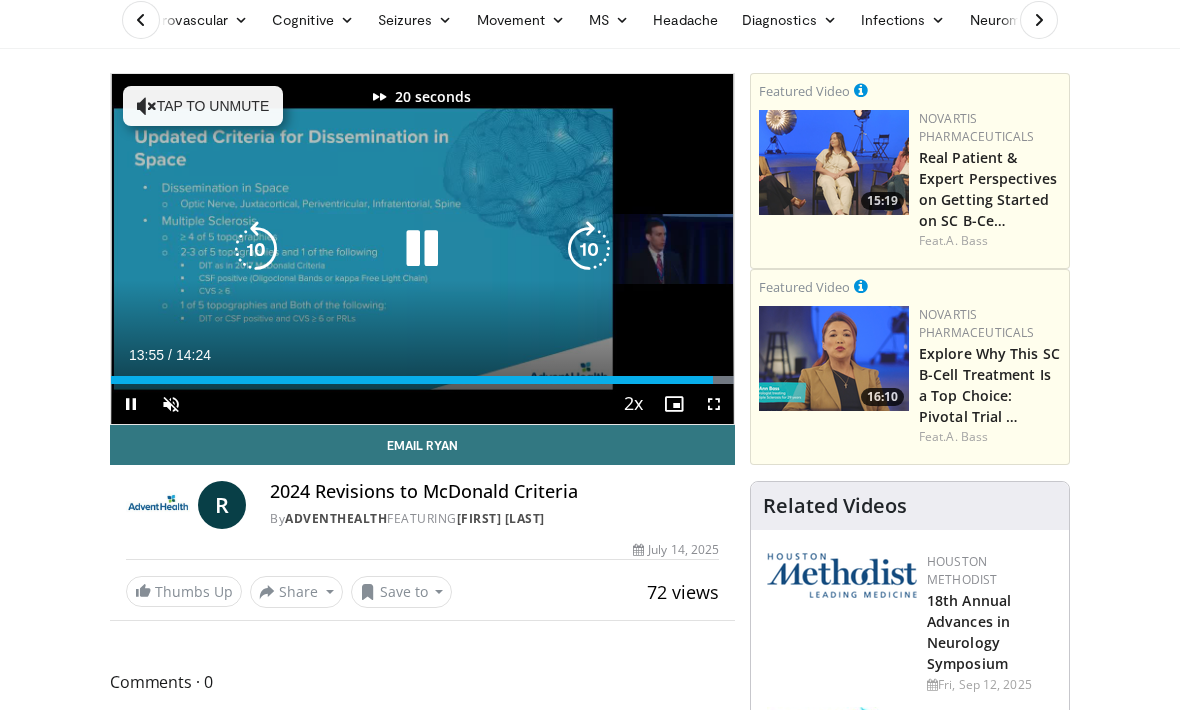 click at bounding box center [589, 249] 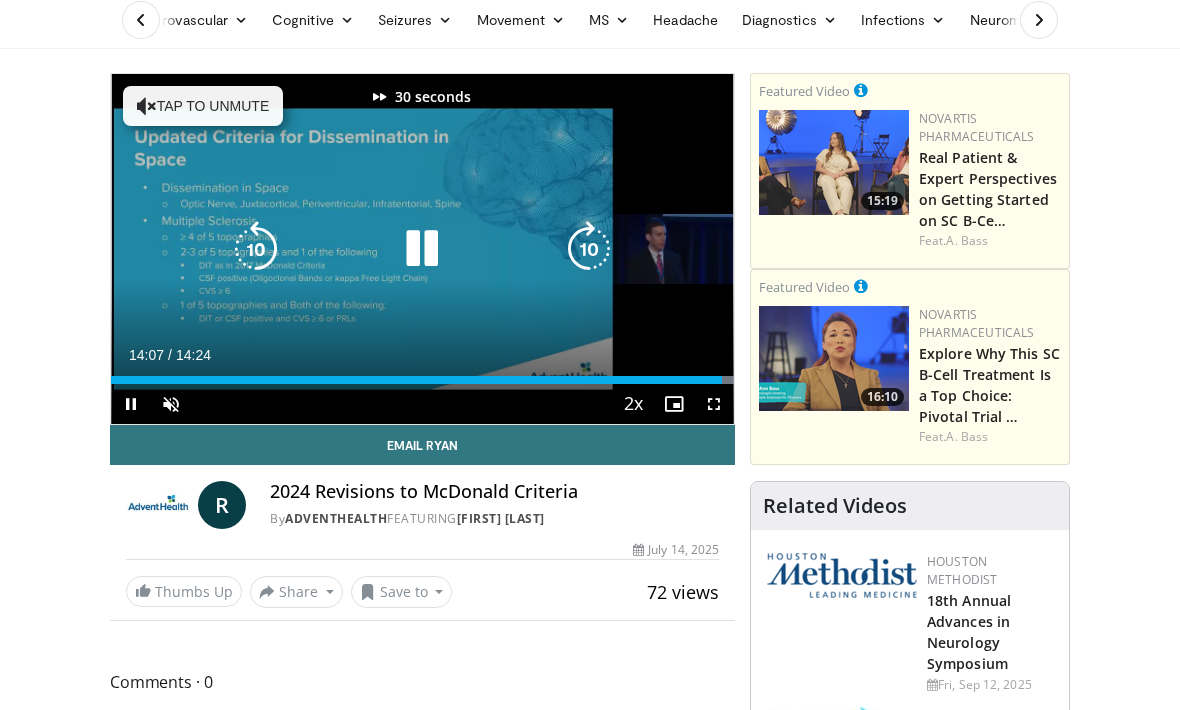 click at bounding box center [589, 249] 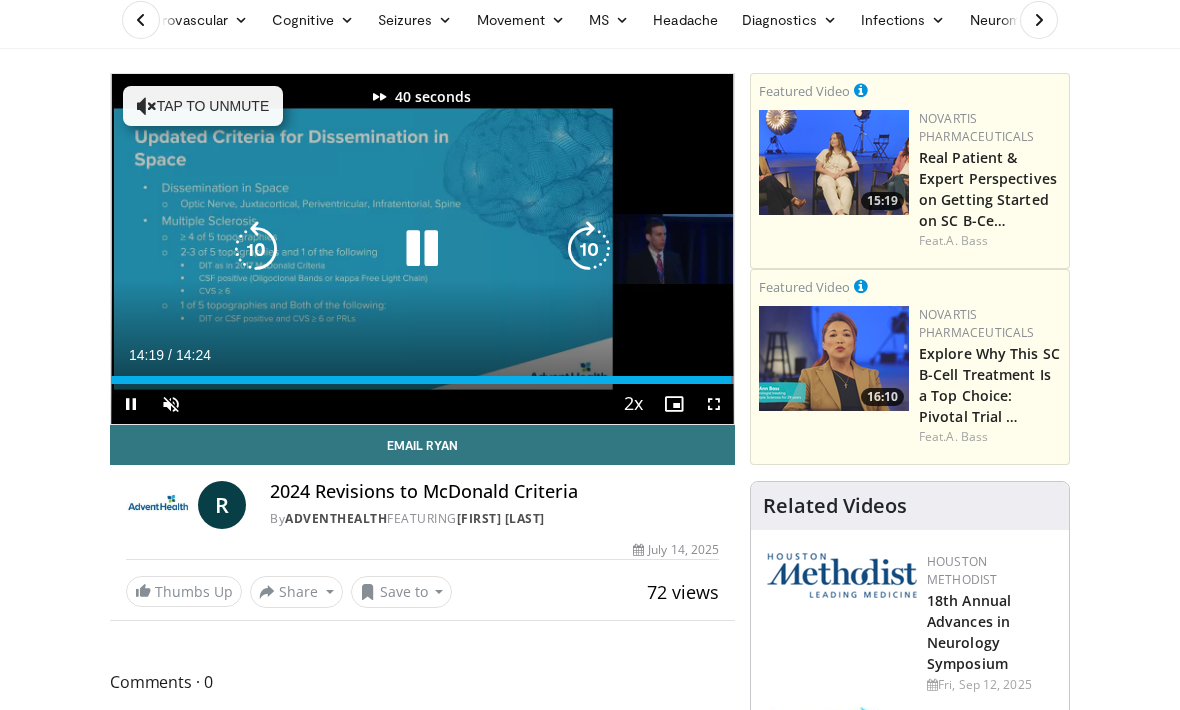 click at bounding box center (589, 249) 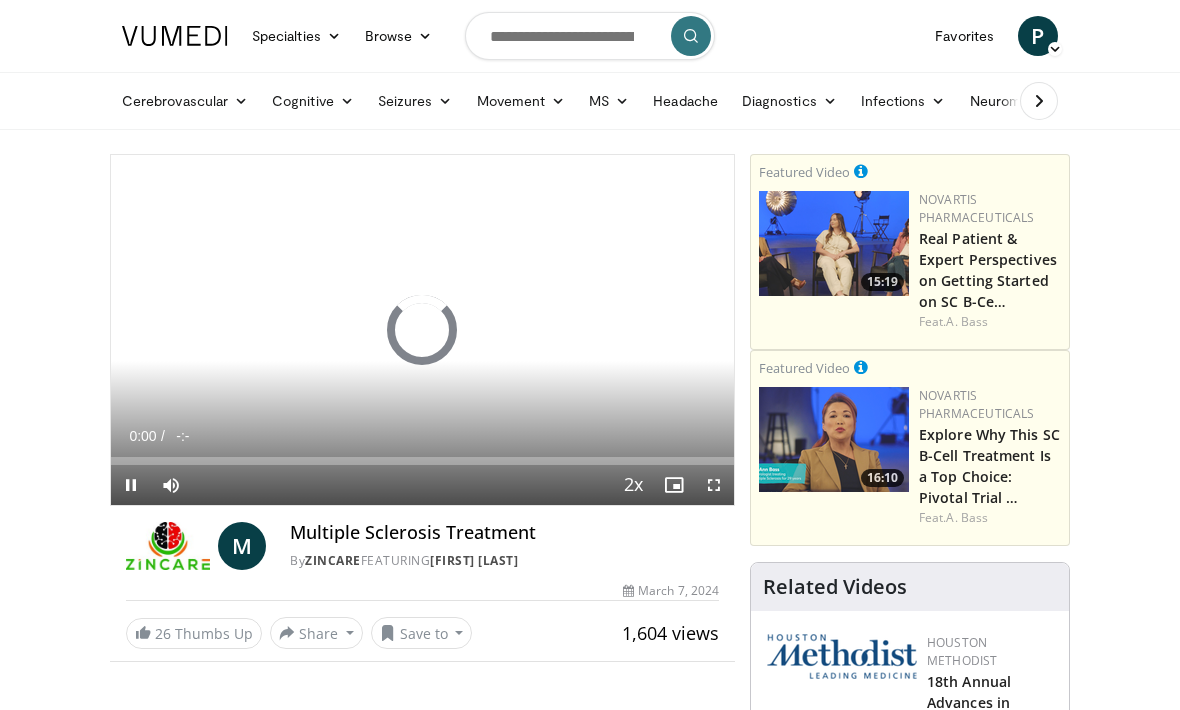 scroll, scrollTop: 0, scrollLeft: 0, axis: both 